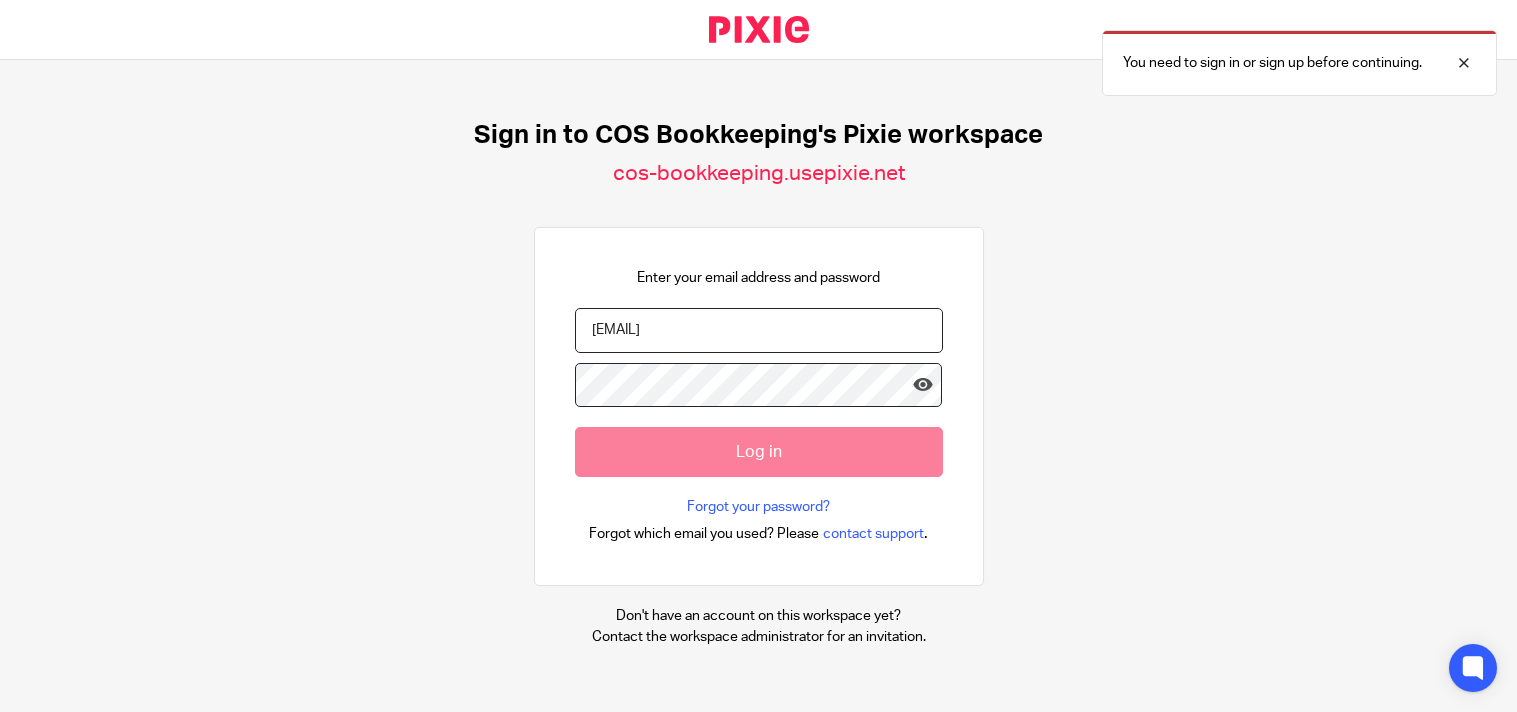 scroll, scrollTop: 0, scrollLeft: 0, axis: both 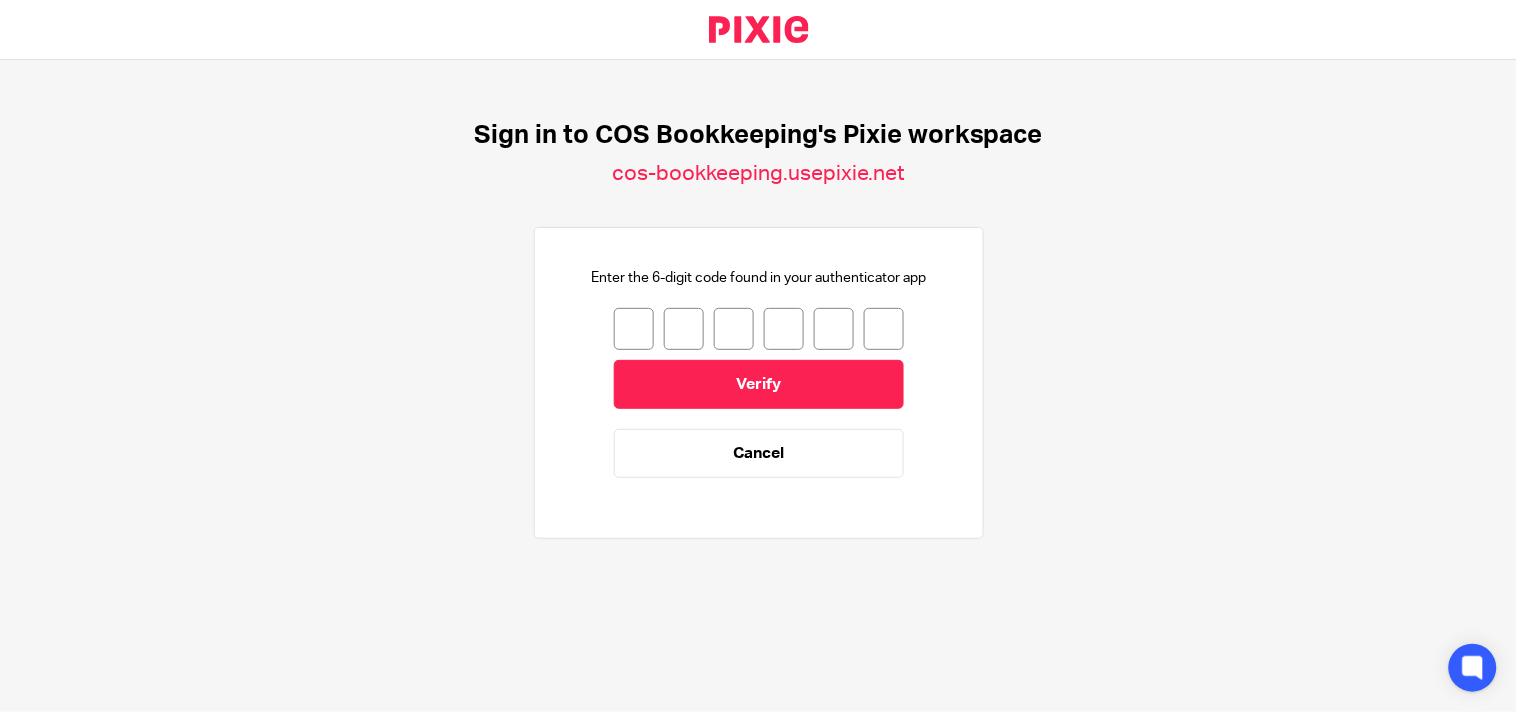 click at bounding box center (634, 329) 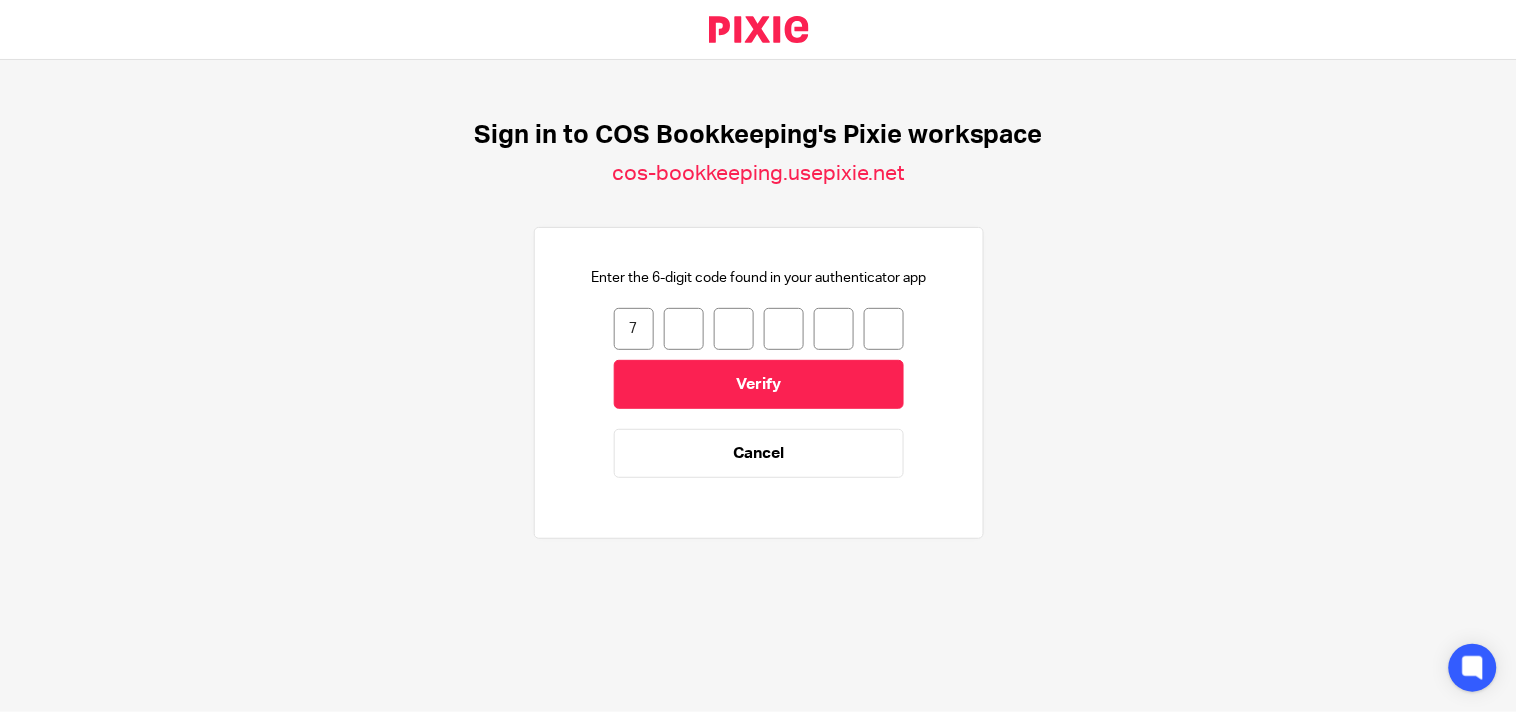 type on "1" 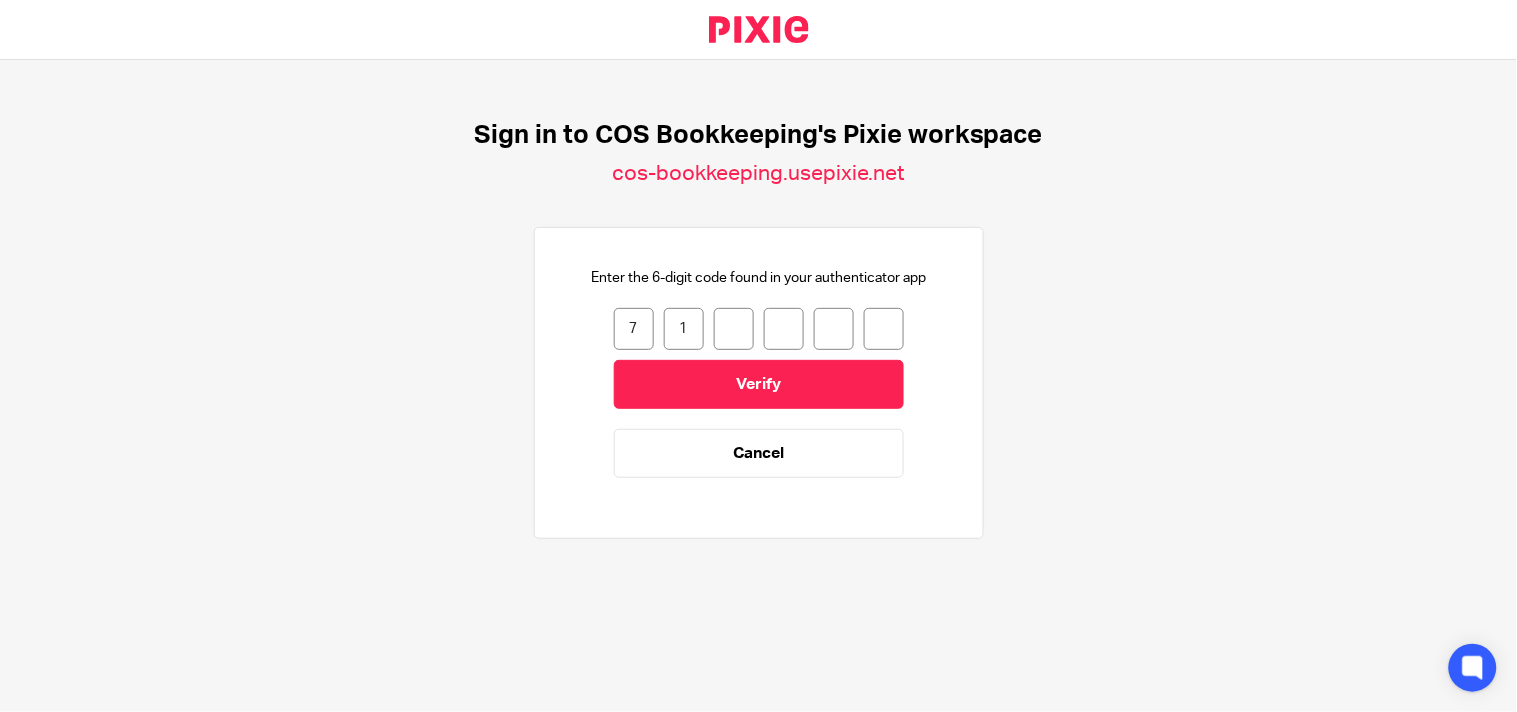 type on "8" 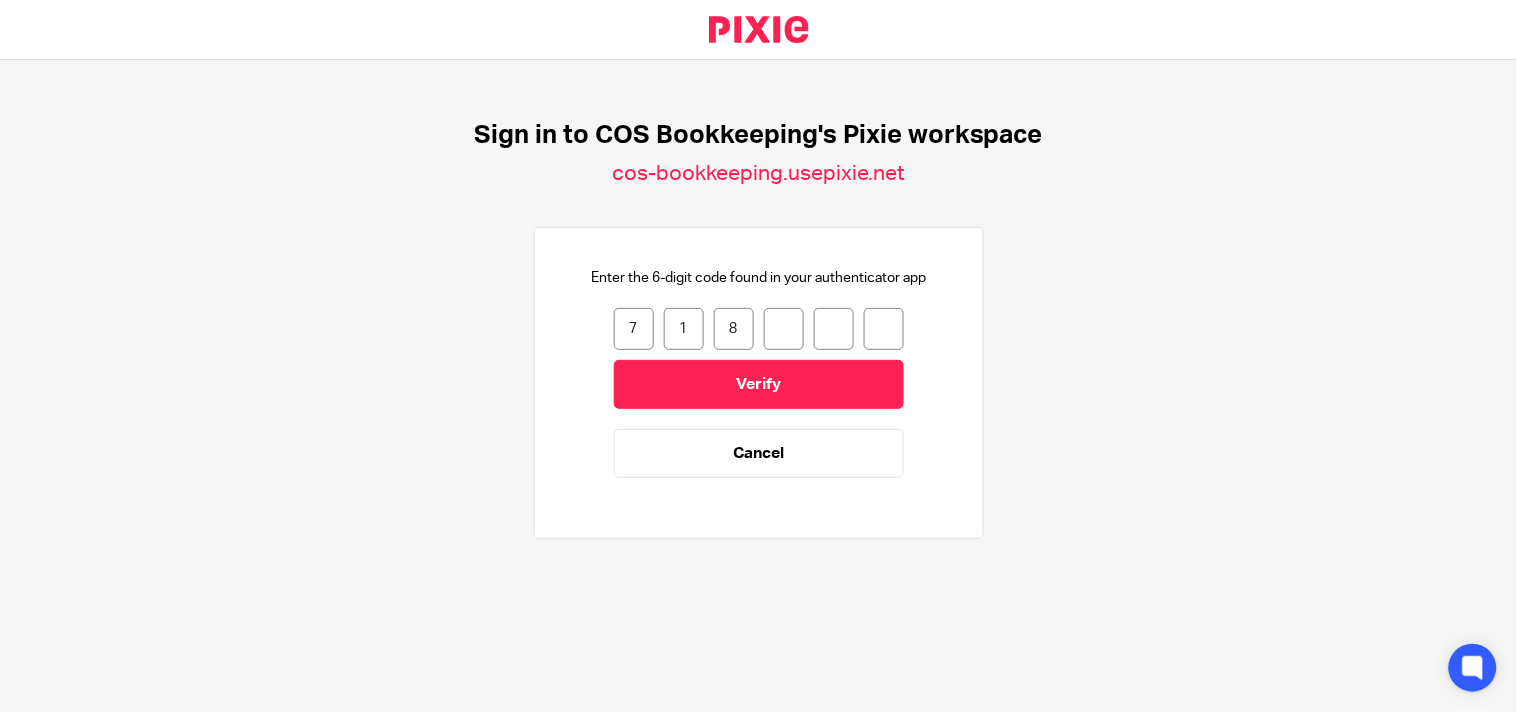 type on "9" 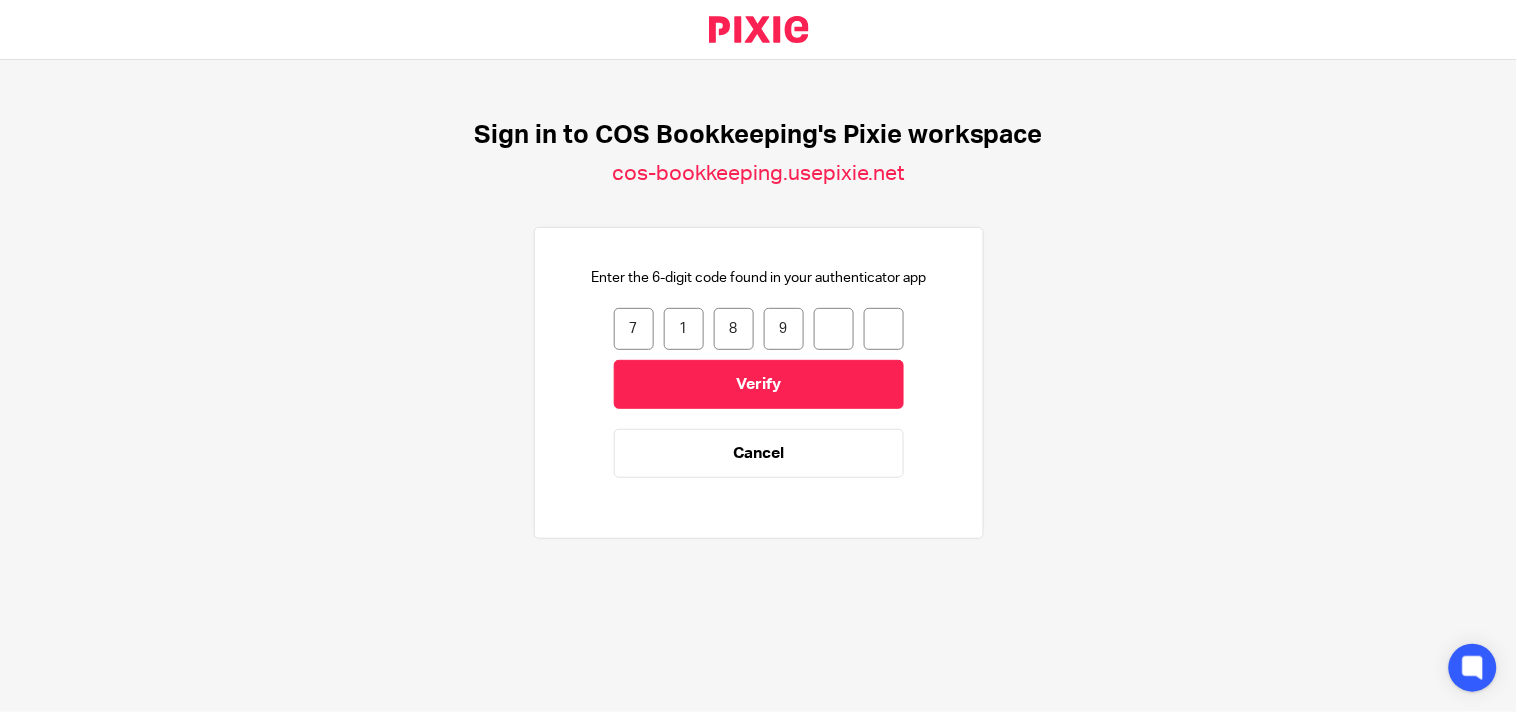 type on "6" 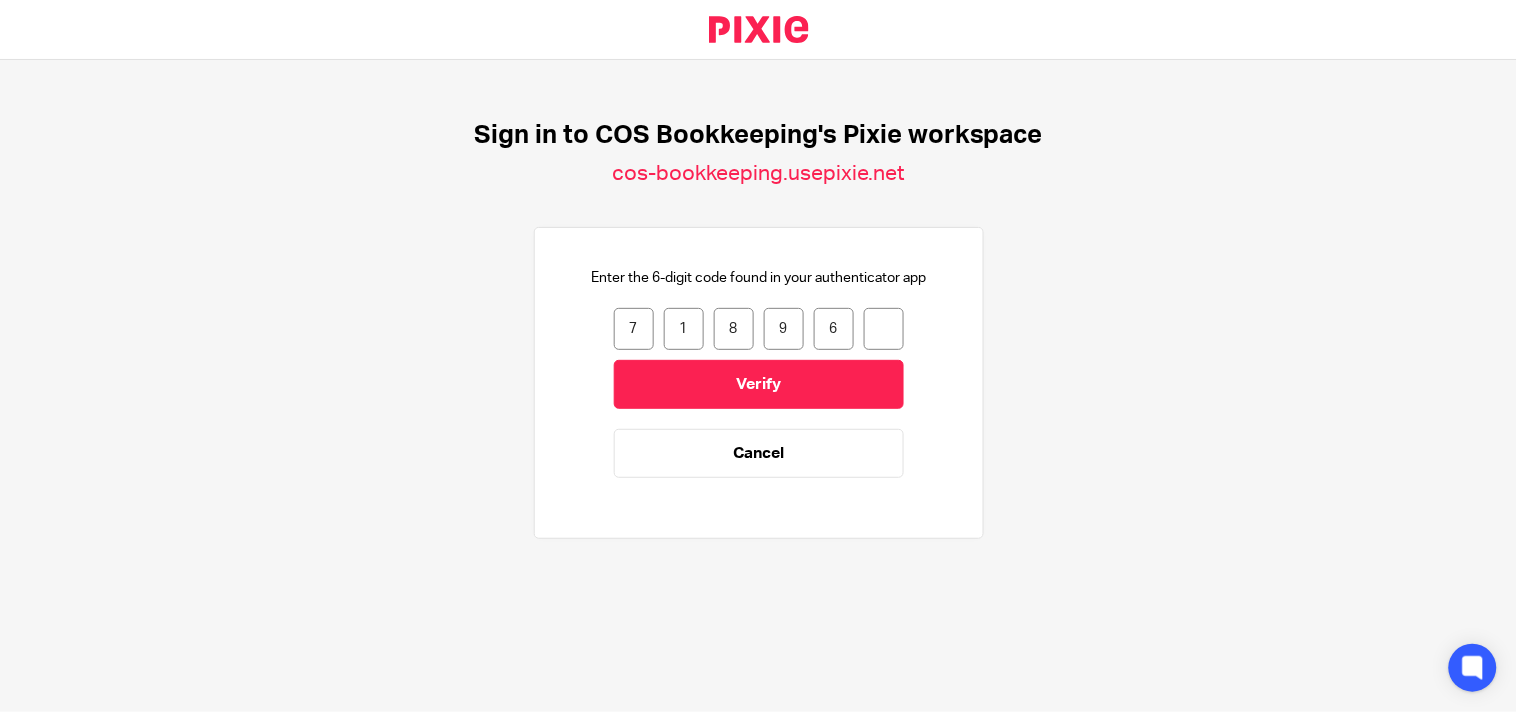type on "1" 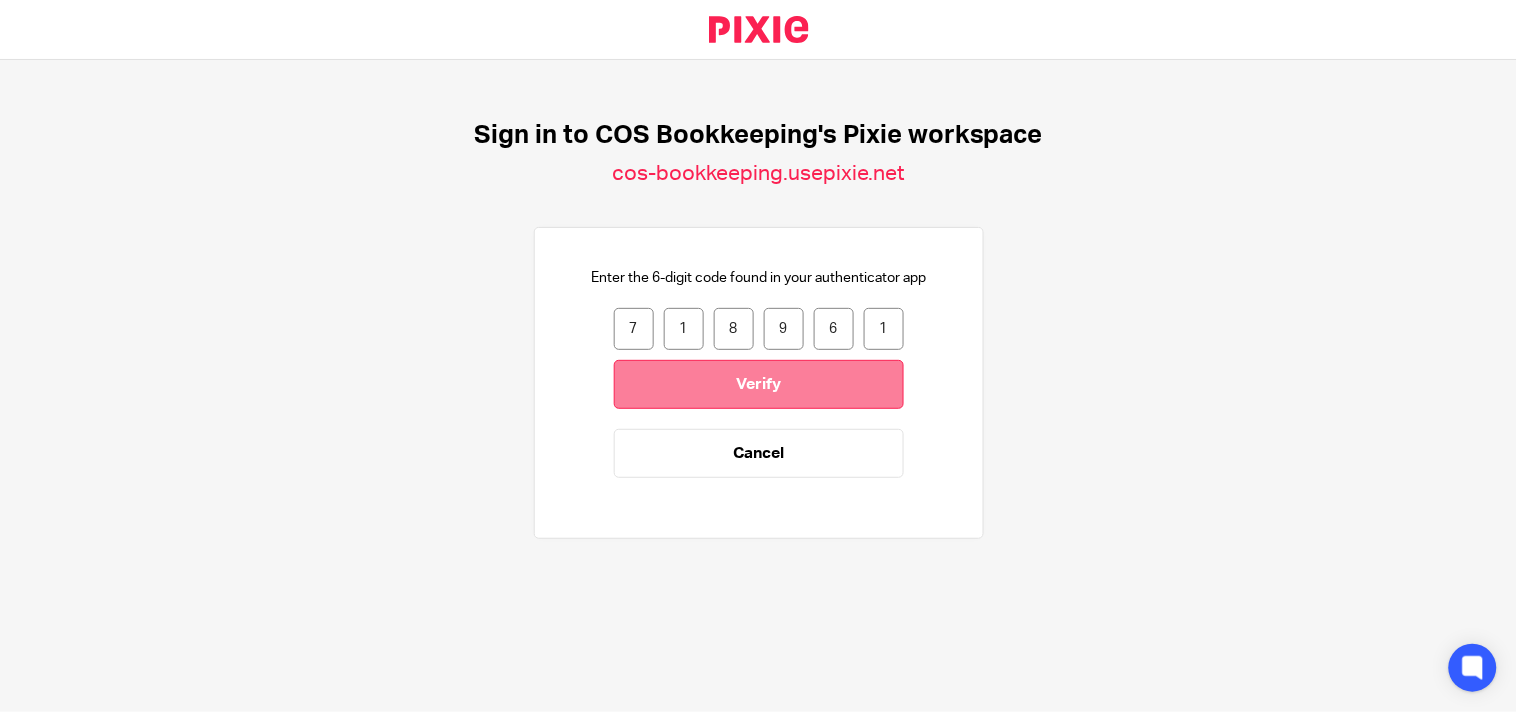 click on "Verify" at bounding box center (759, 384) 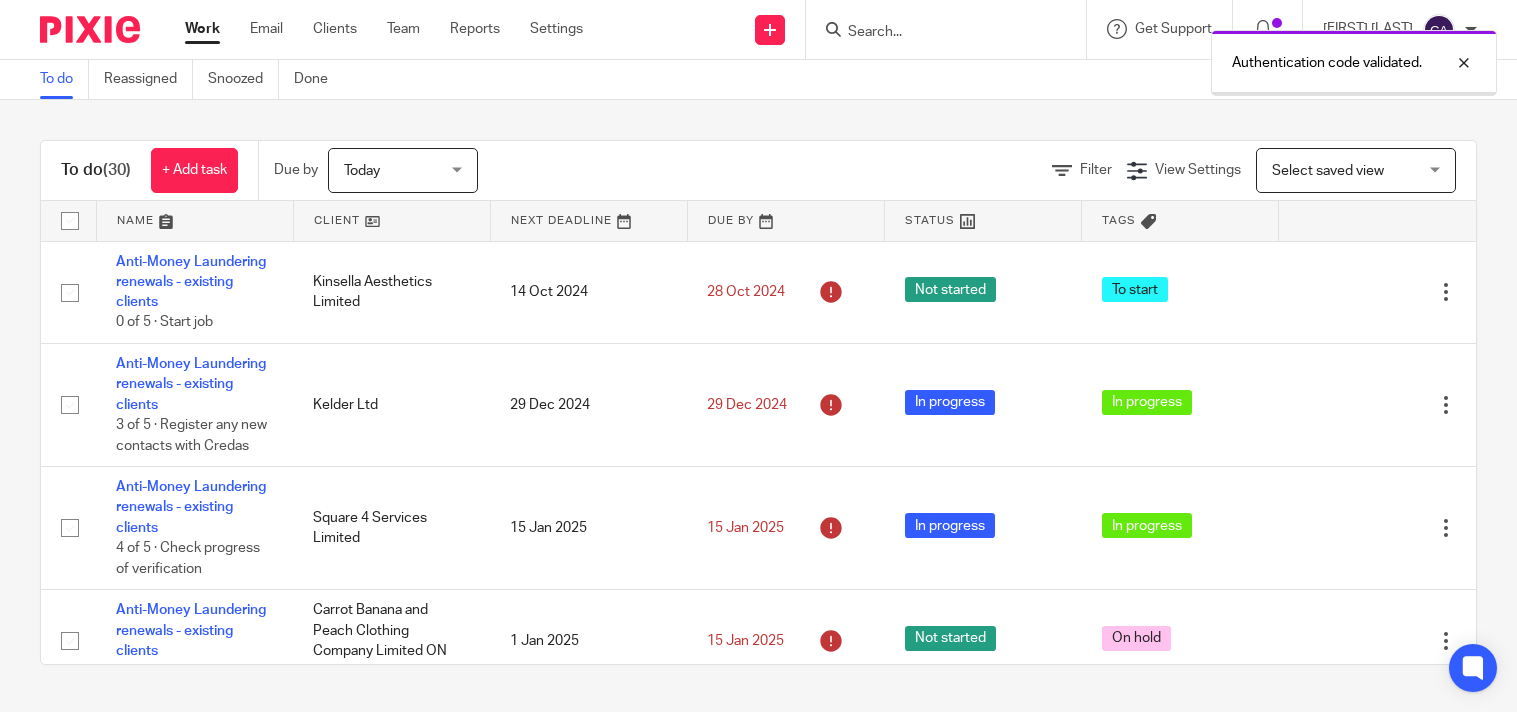 scroll, scrollTop: 0, scrollLeft: 0, axis: both 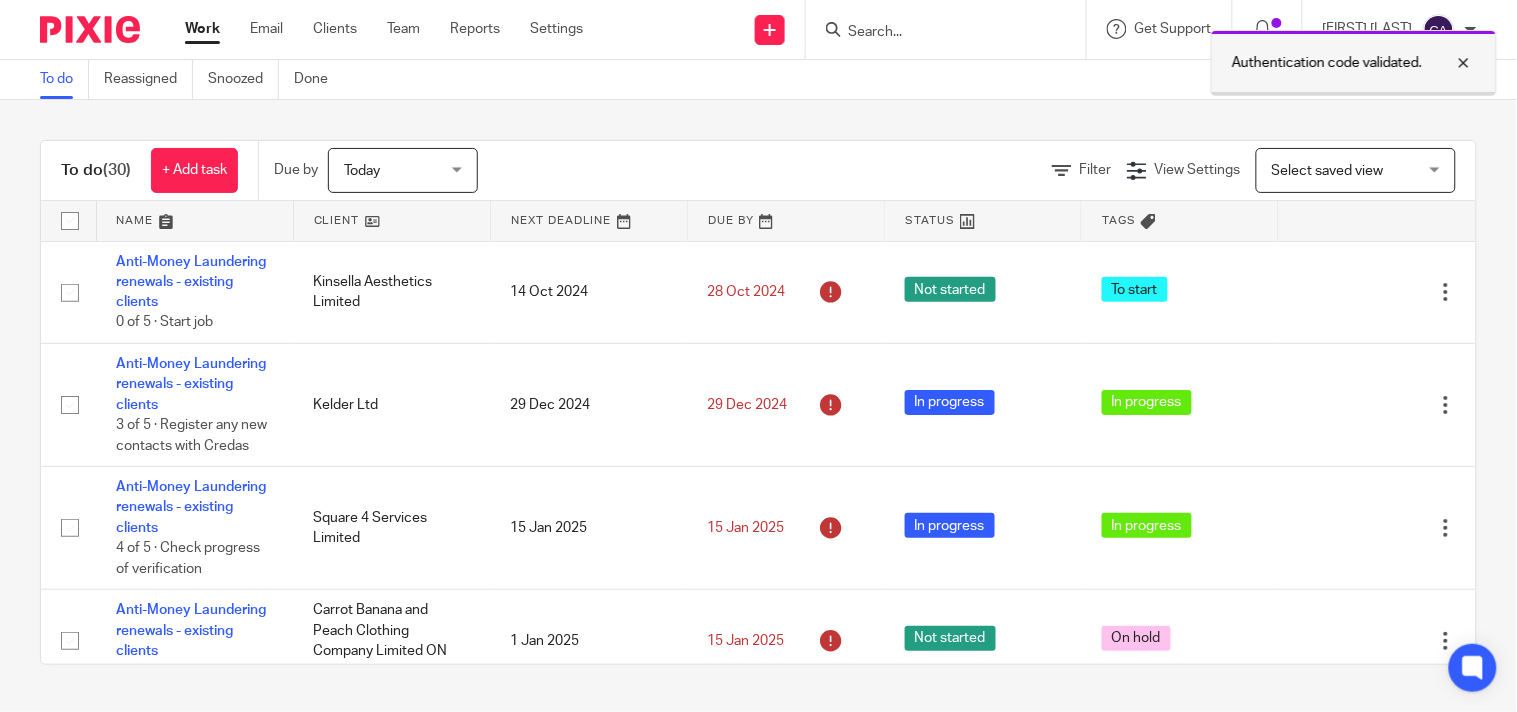 click at bounding box center [1449, 63] 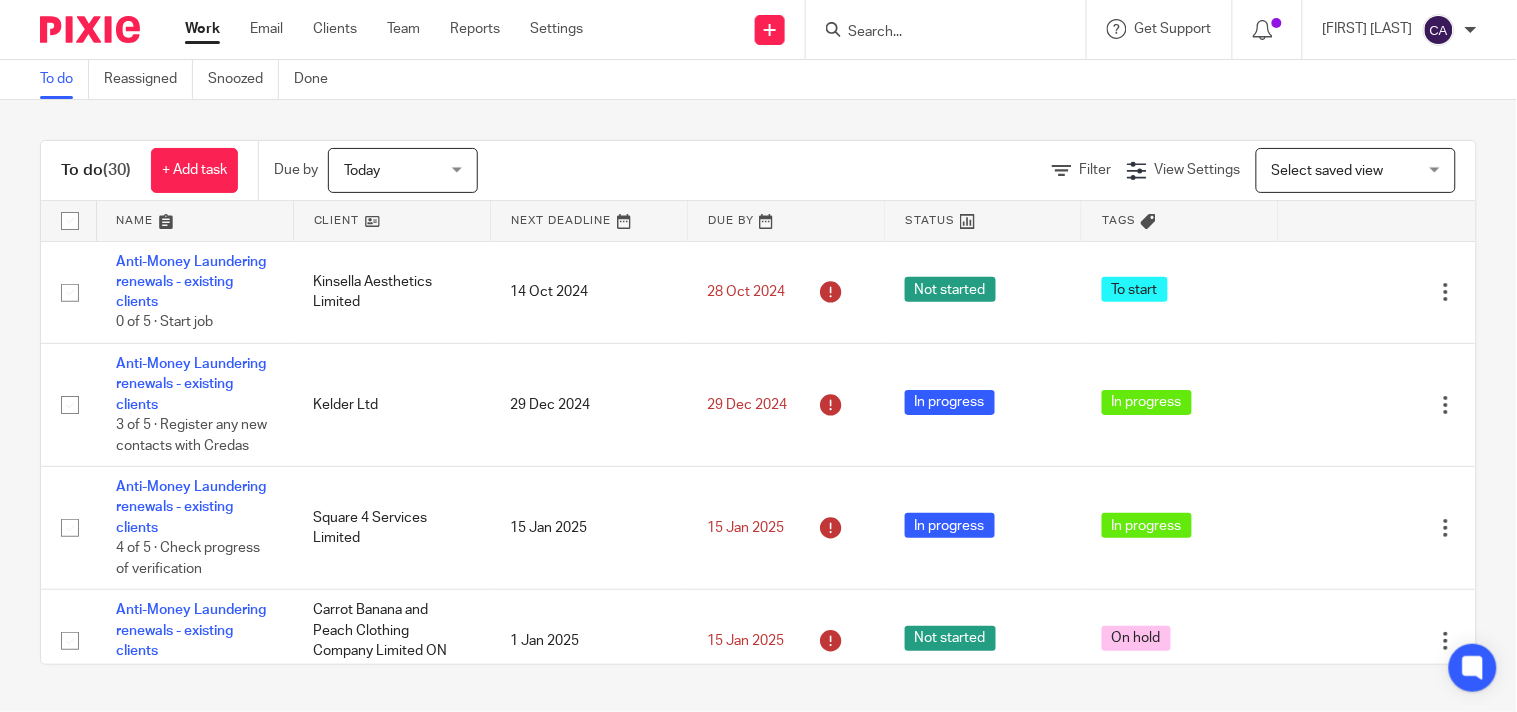 click at bounding box center [936, 33] 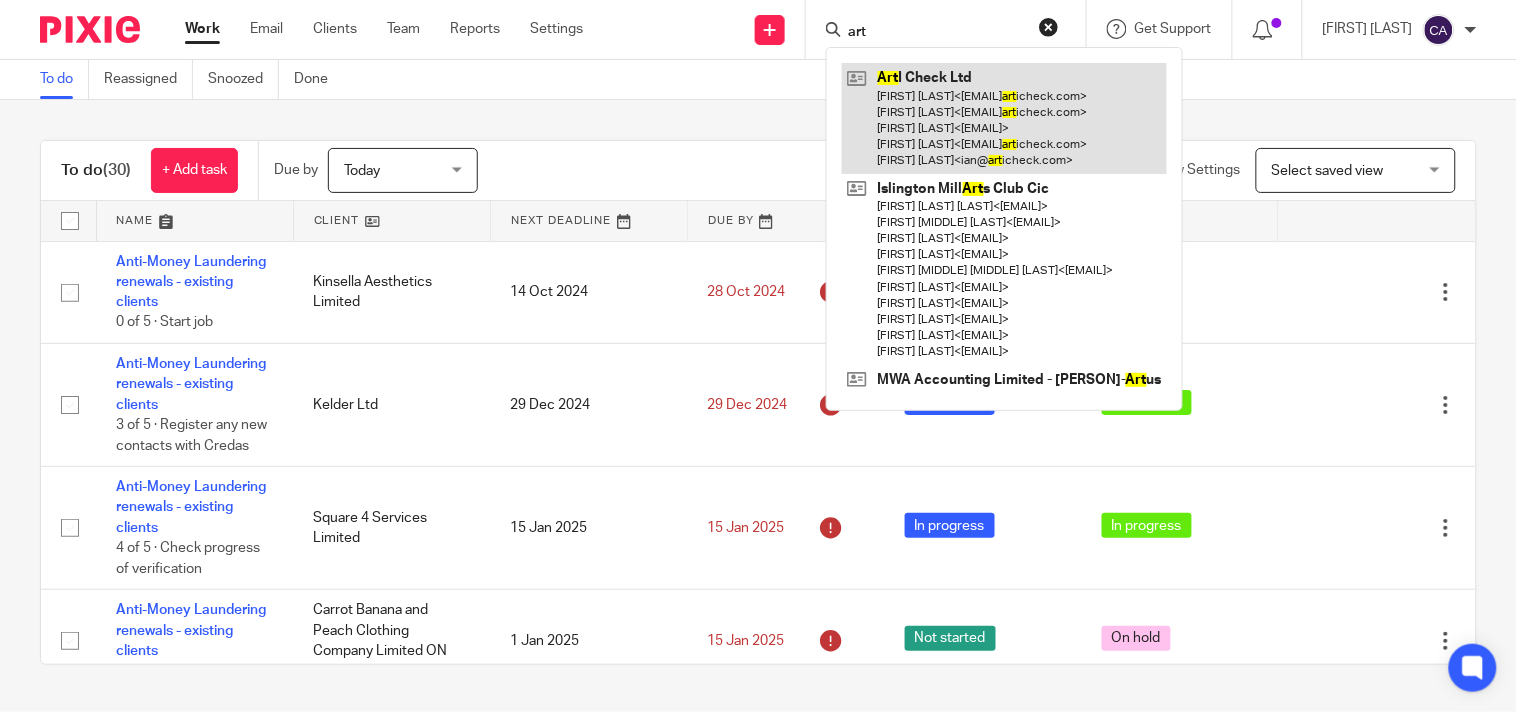 type on "art" 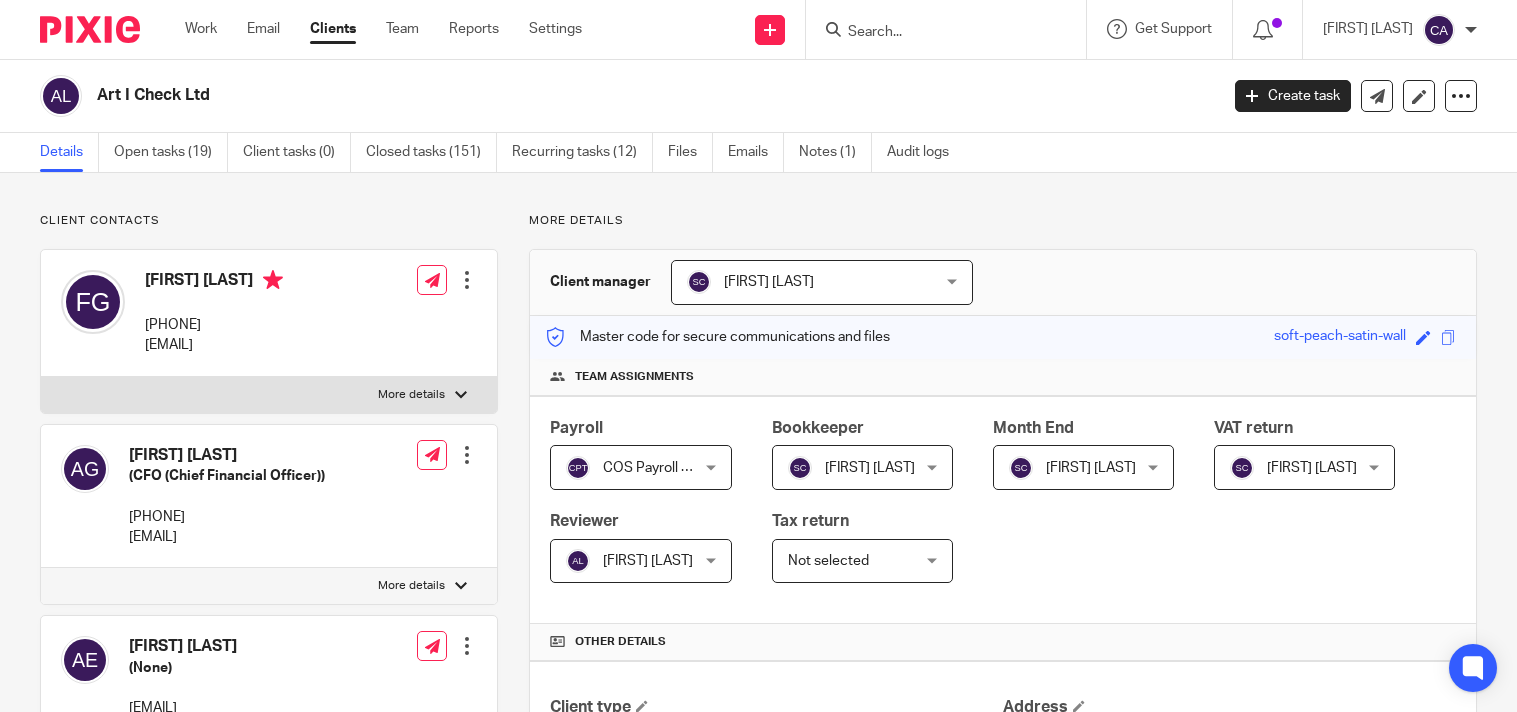 scroll, scrollTop: 0, scrollLeft: 0, axis: both 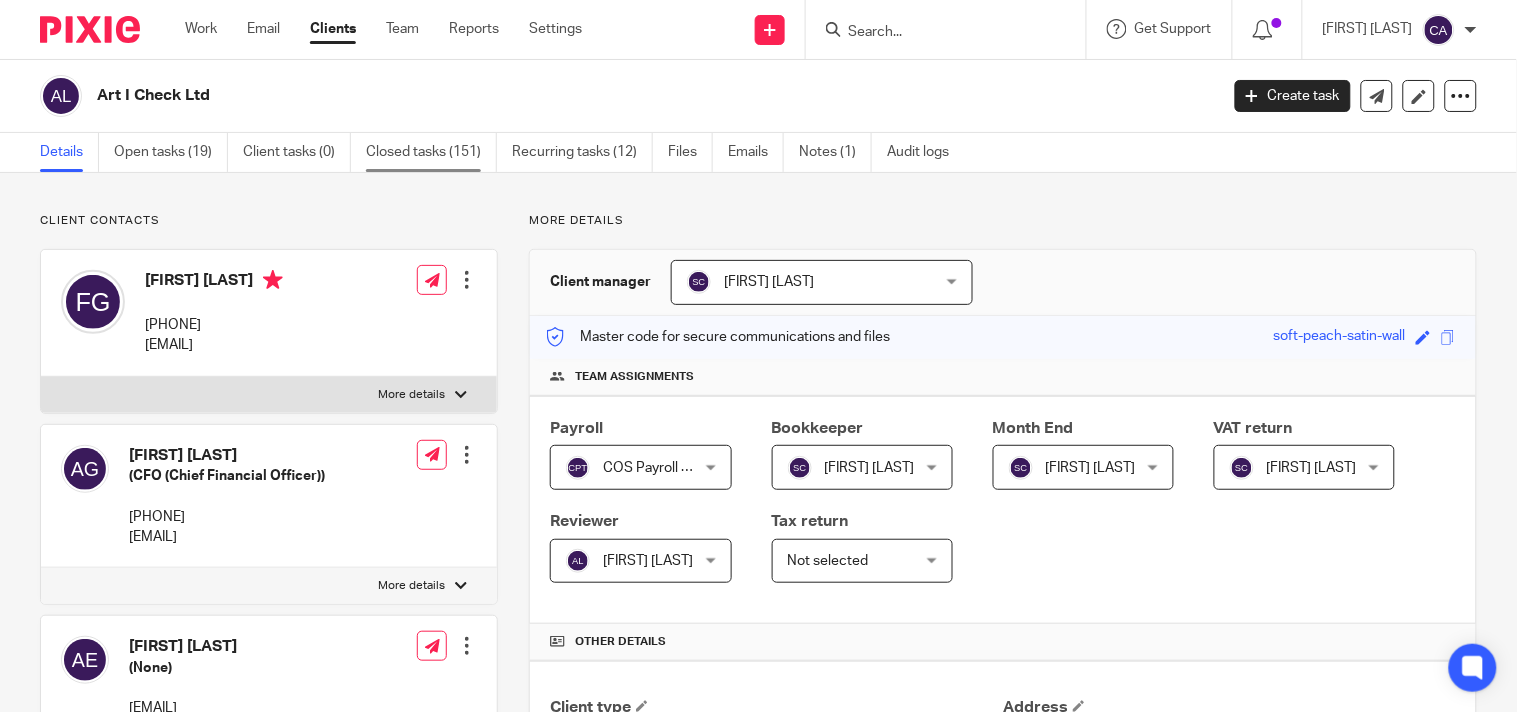 click on "Closed tasks (151)" at bounding box center [431, 152] 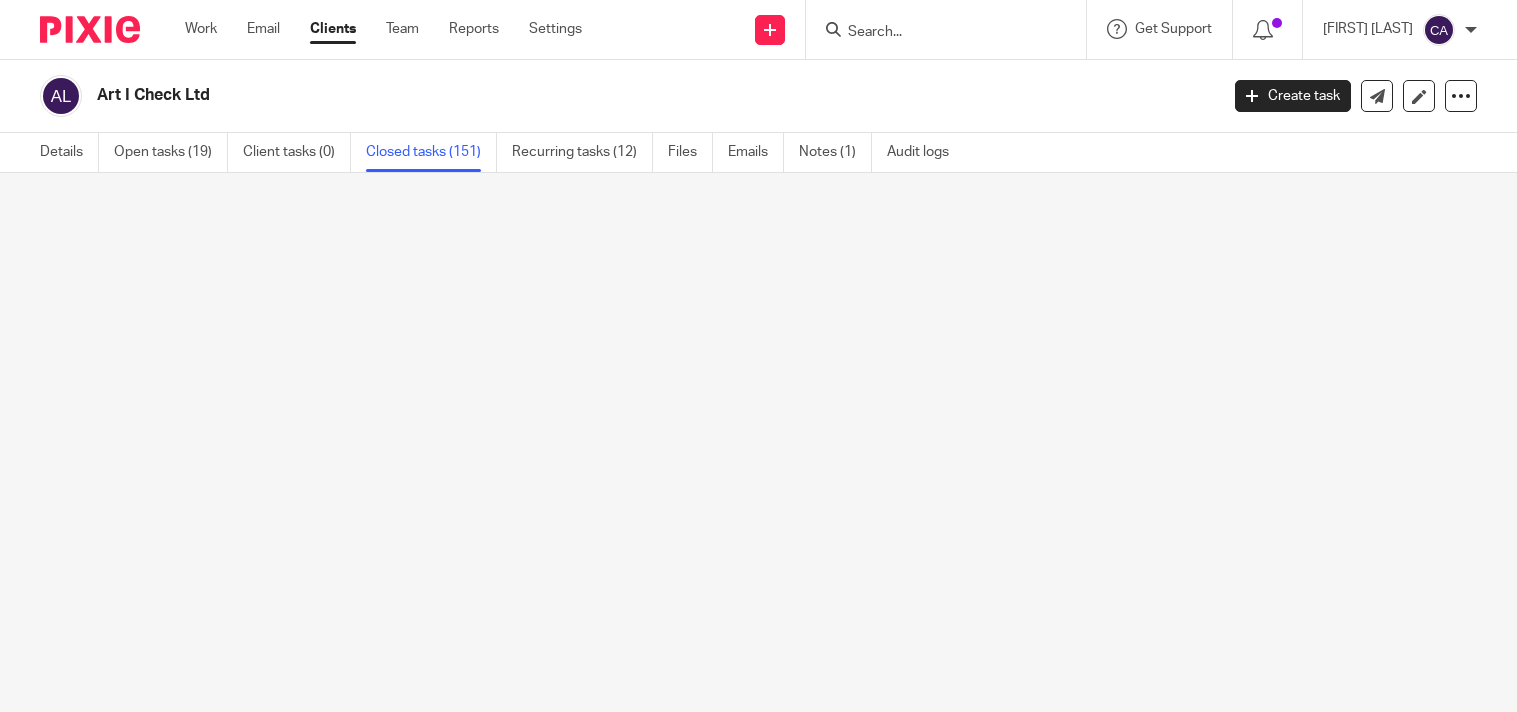 scroll, scrollTop: 0, scrollLeft: 0, axis: both 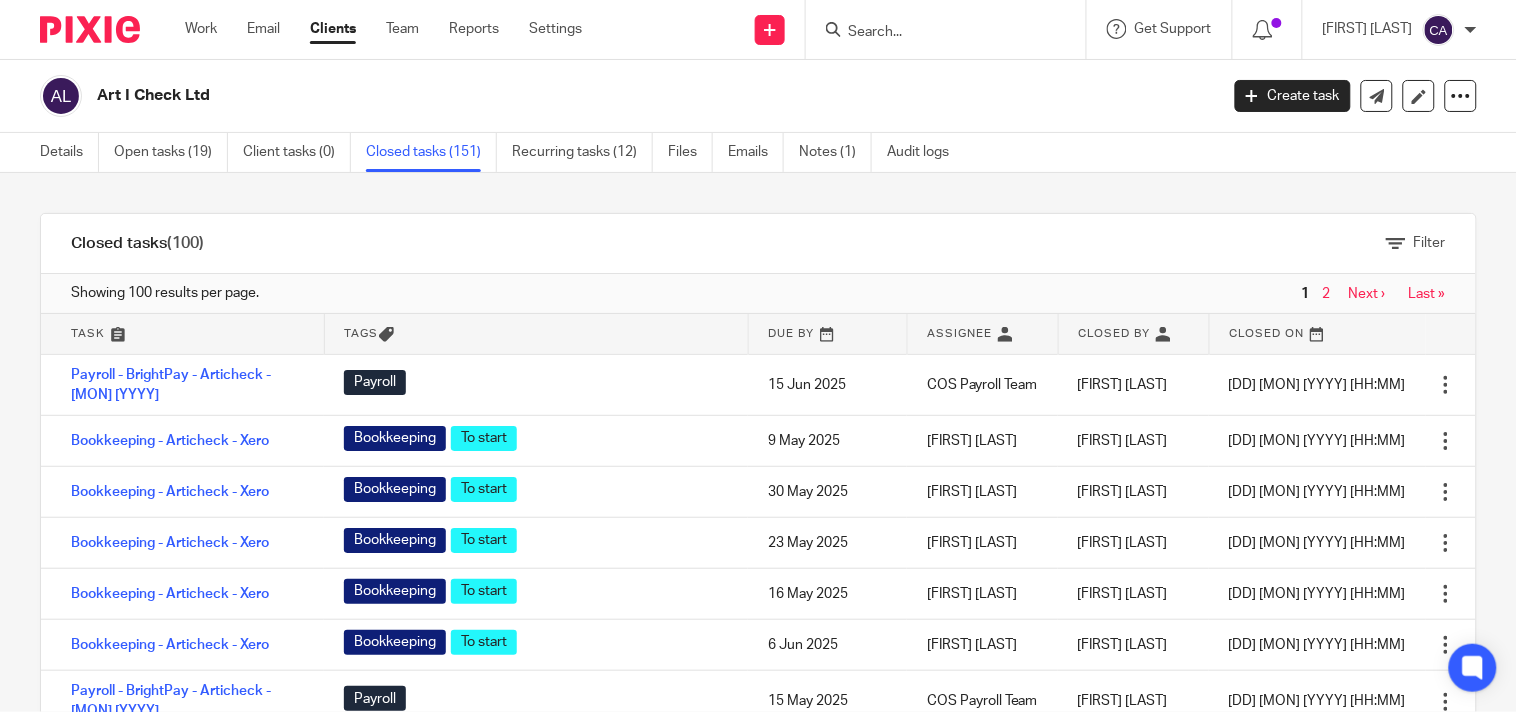 click at bounding box center [182, 334] 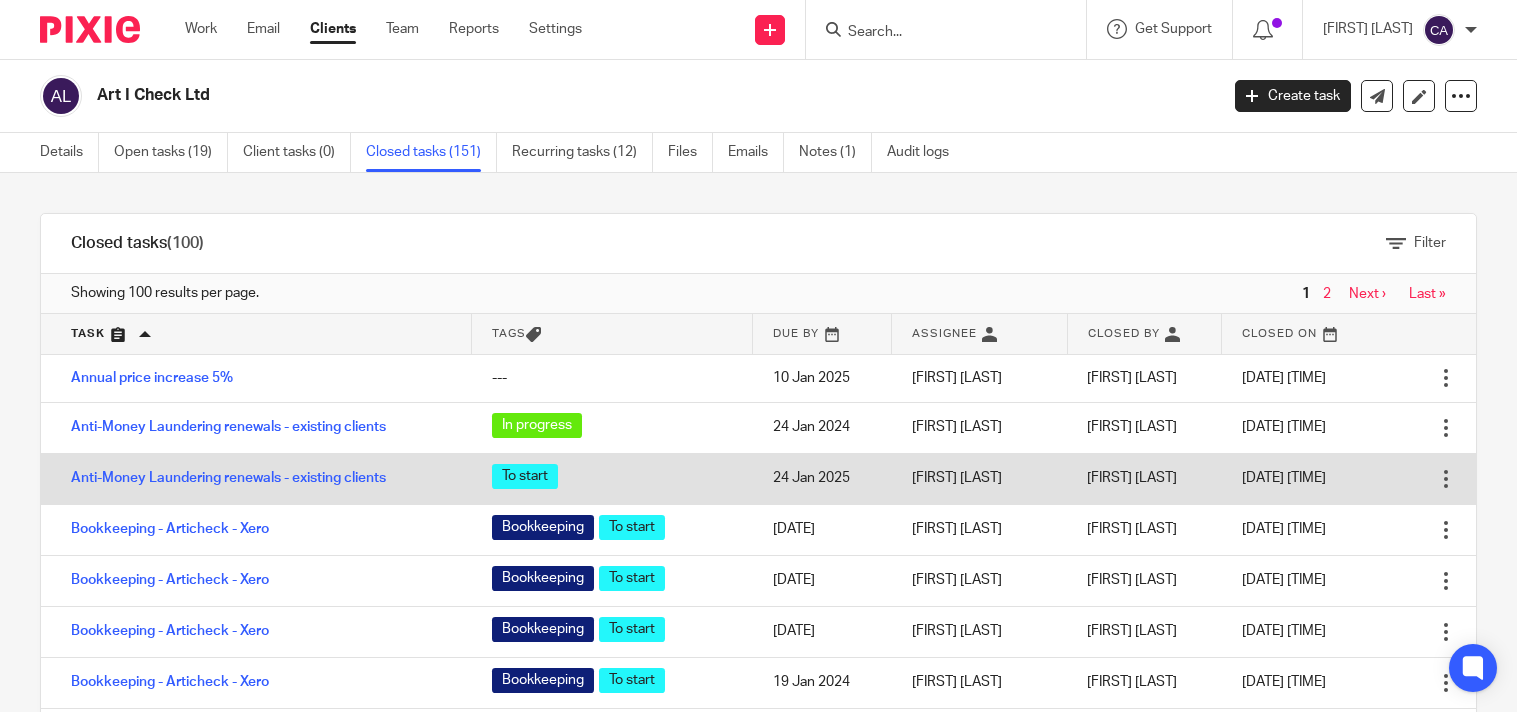 scroll, scrollTop: 0, scrollLeft: 0, axis: both 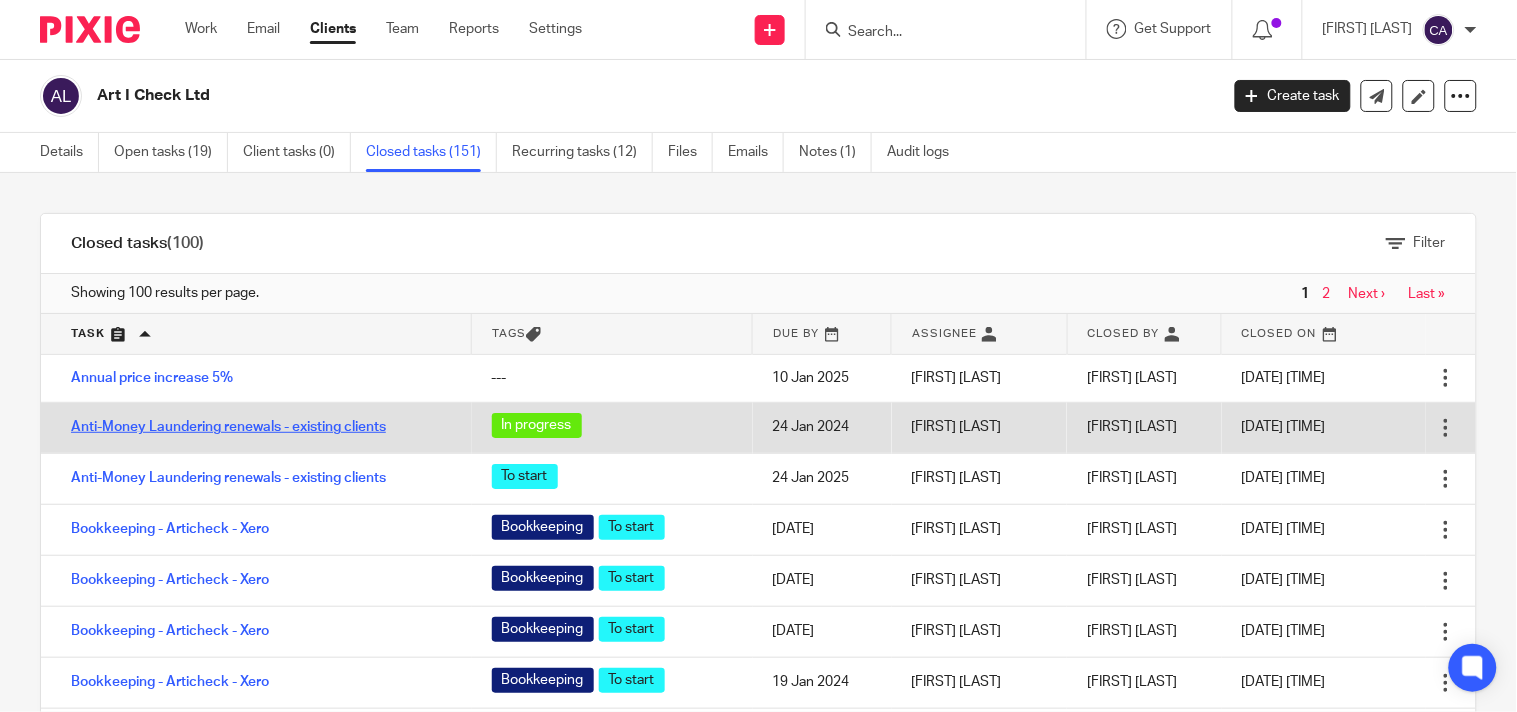 click on "Anti-Money Laundering renewals - existing clients" at bounding box center (228, 427) 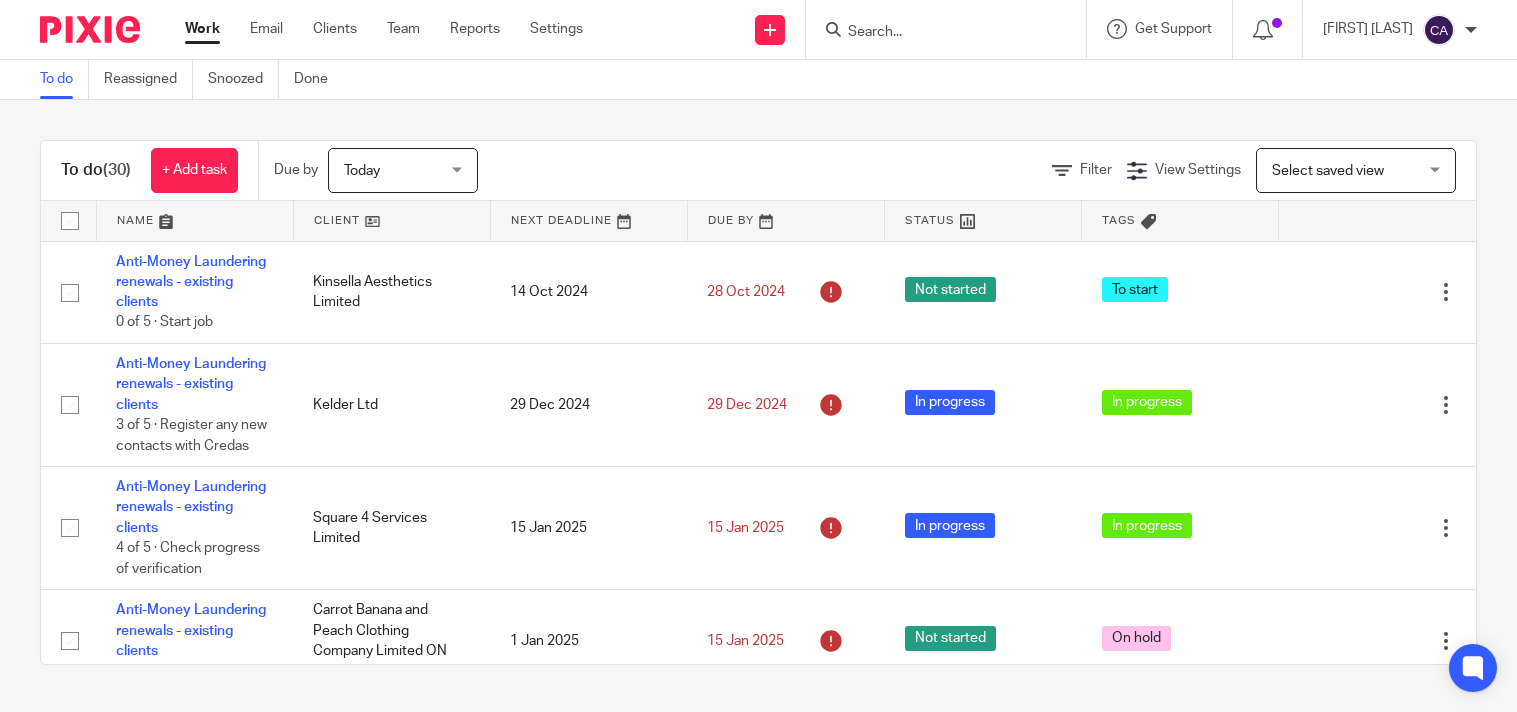 scroll, scrollTop: 0, scrollLeft: 0, axis: both 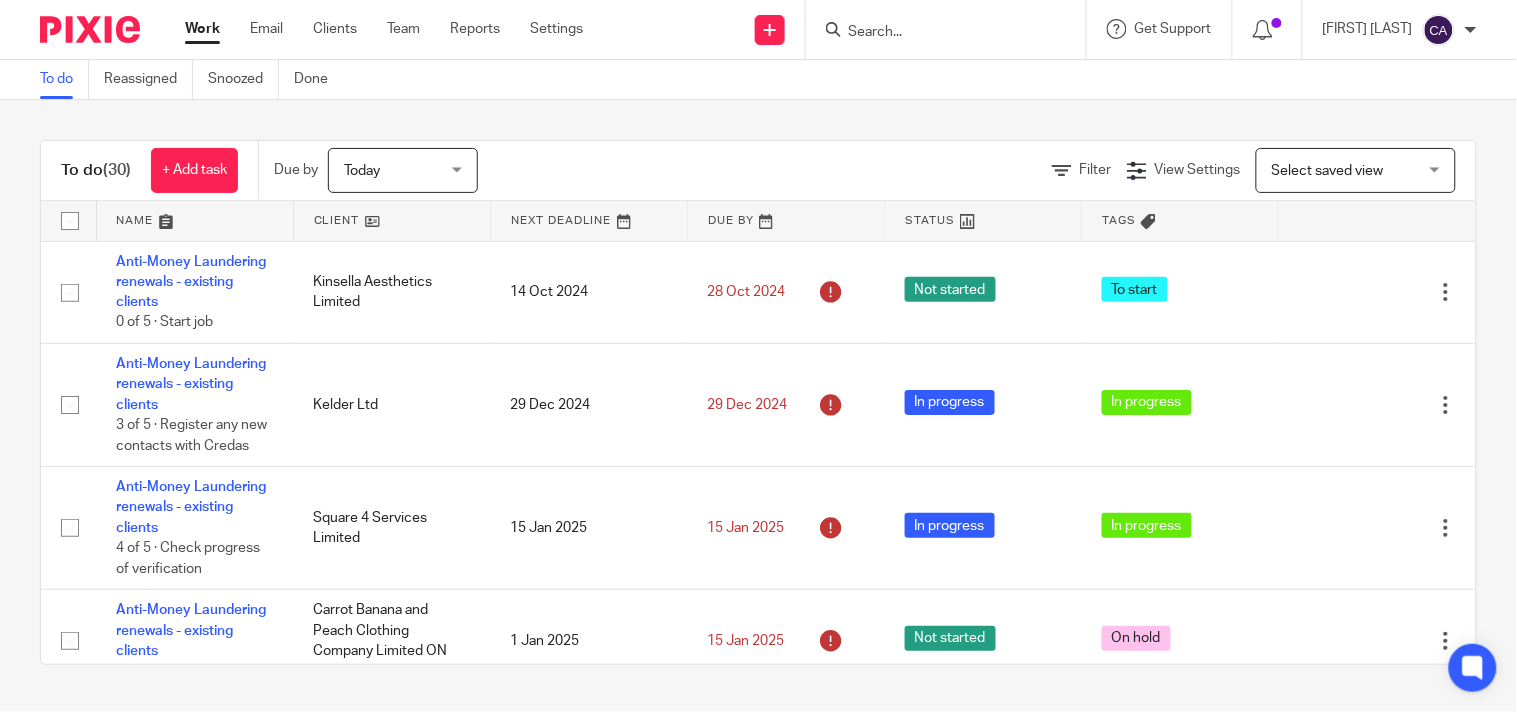 click at bounding box center (936, 33) 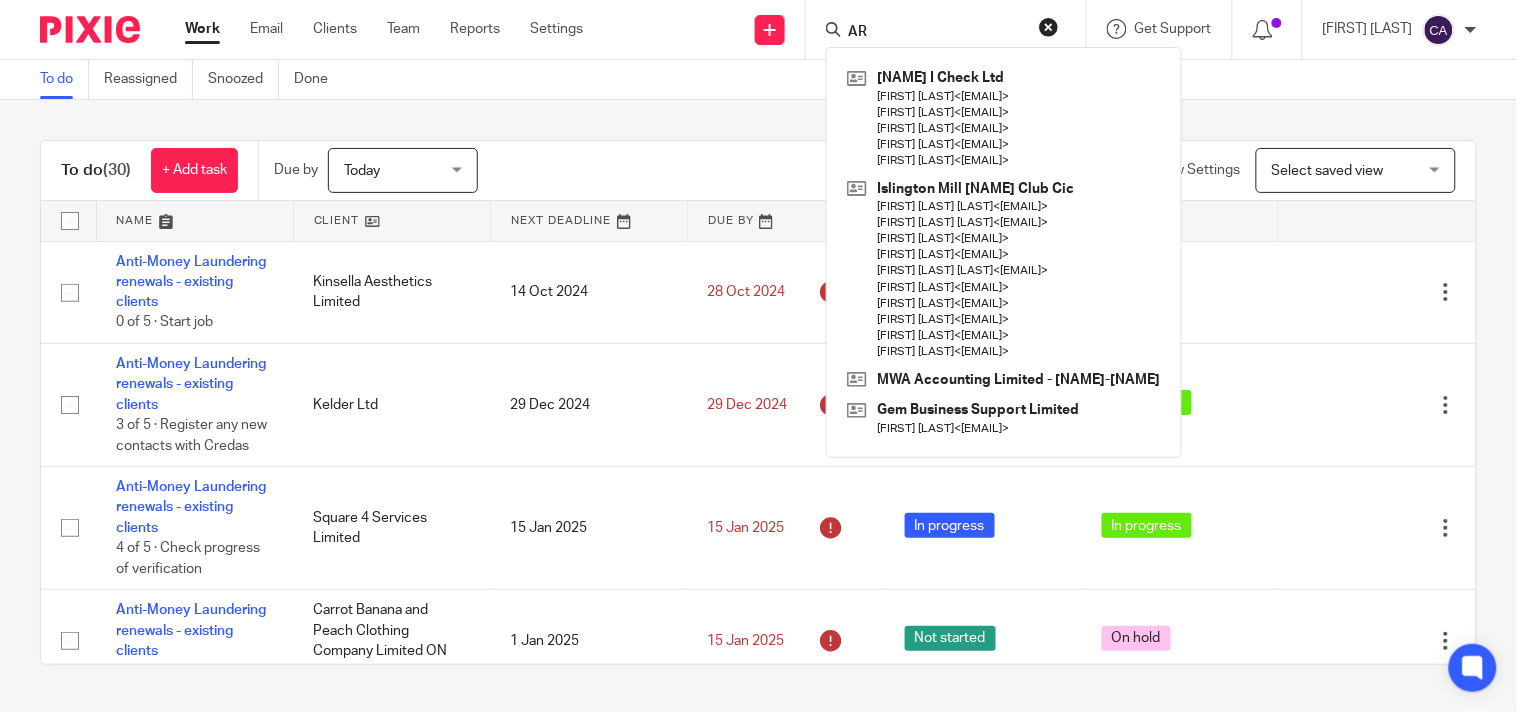 type on "A" 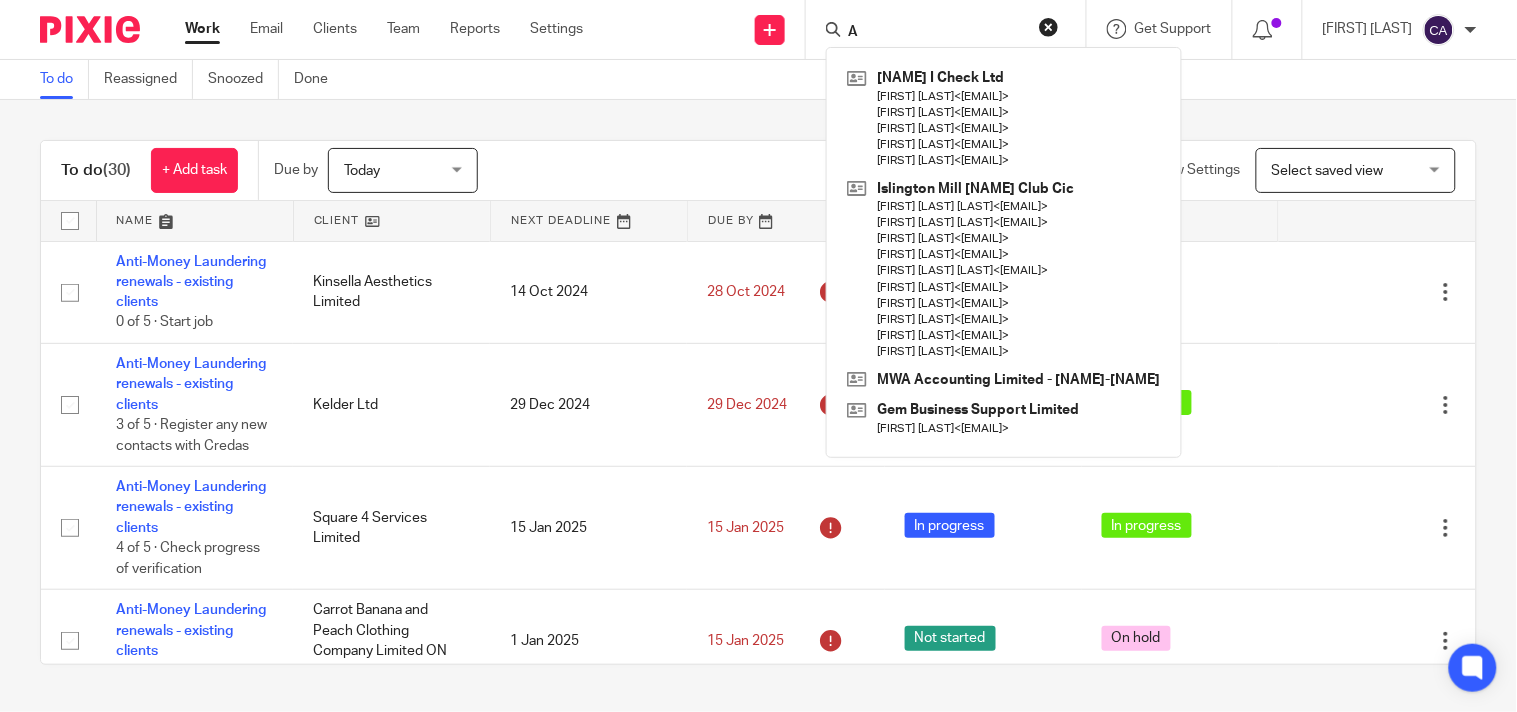 type 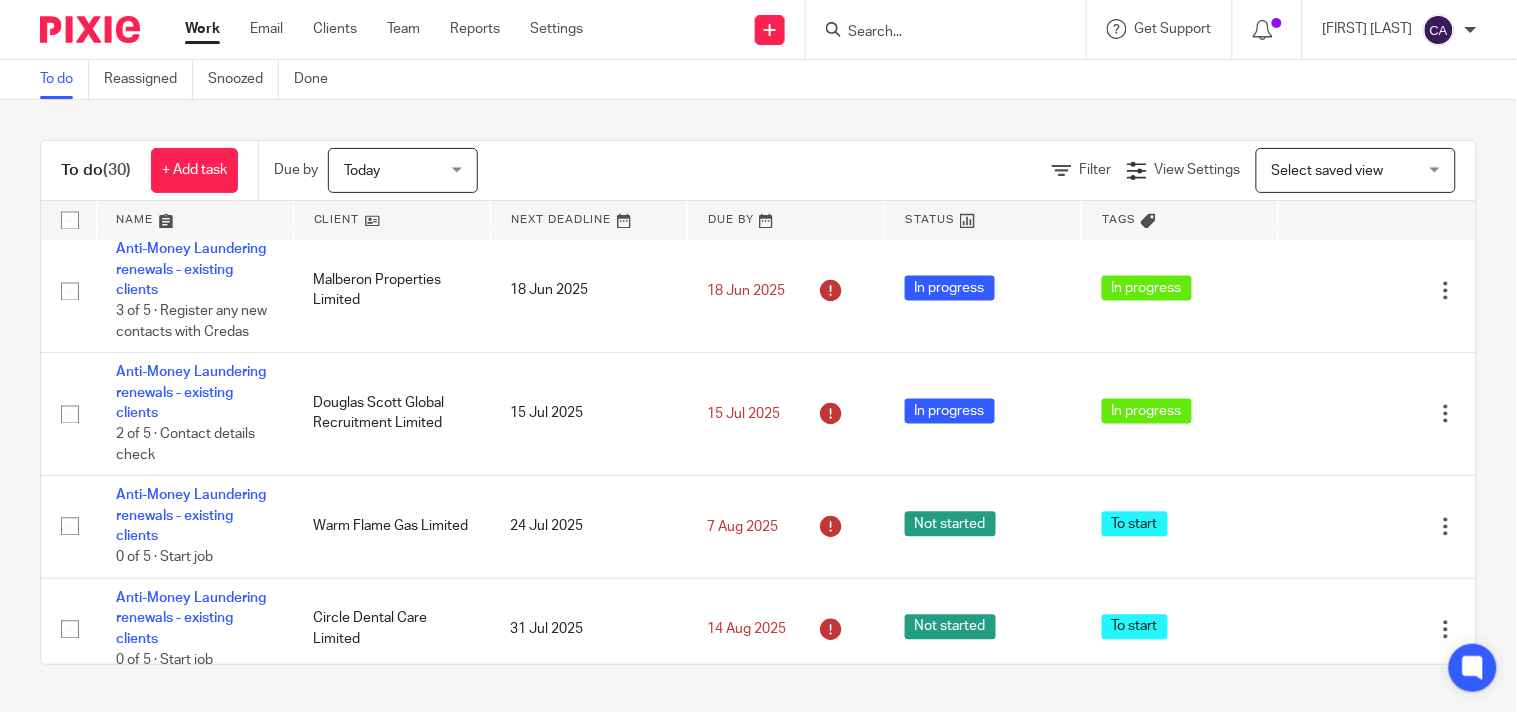 scroll, scrollTop: 2904, scrollLeft: 0, axis: vertical 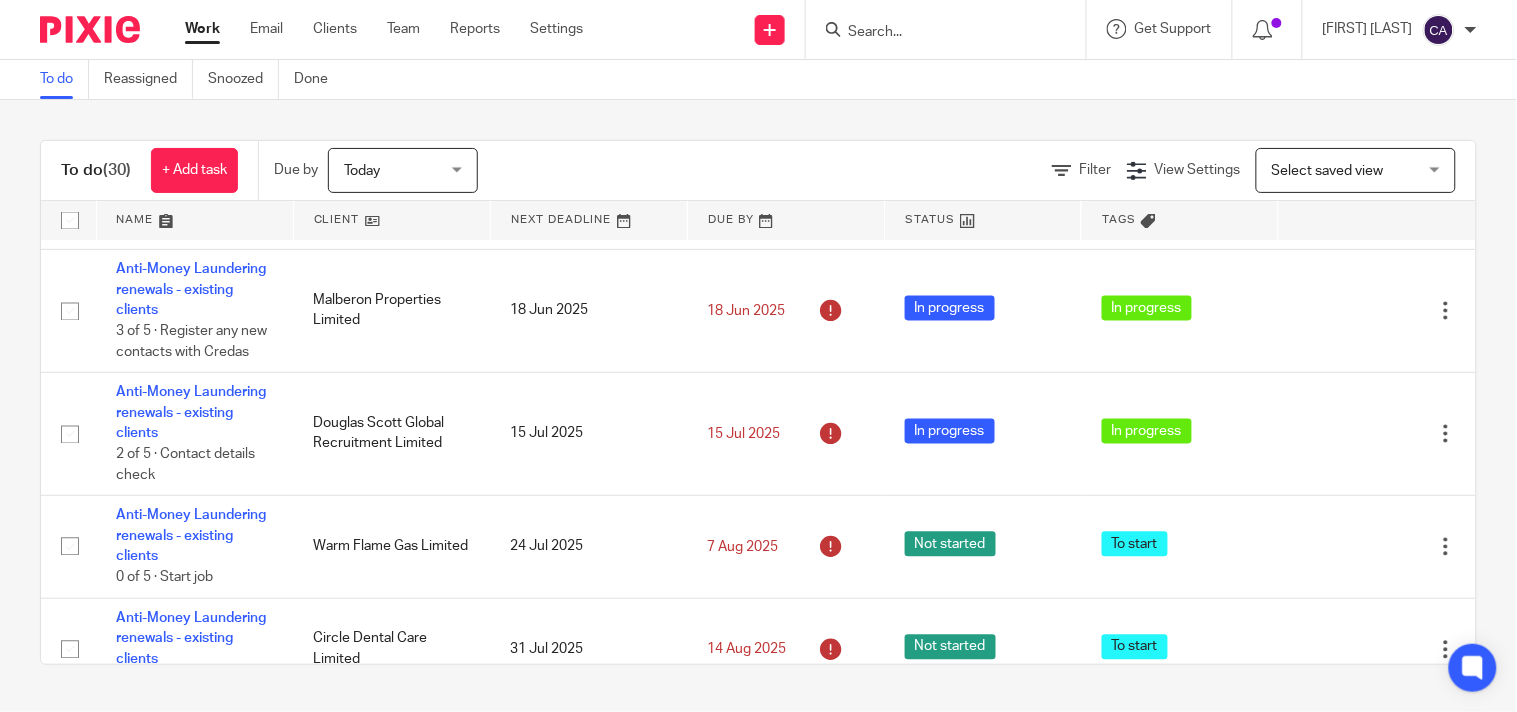 click on "Today
Today" at bounding box center [403, 170] 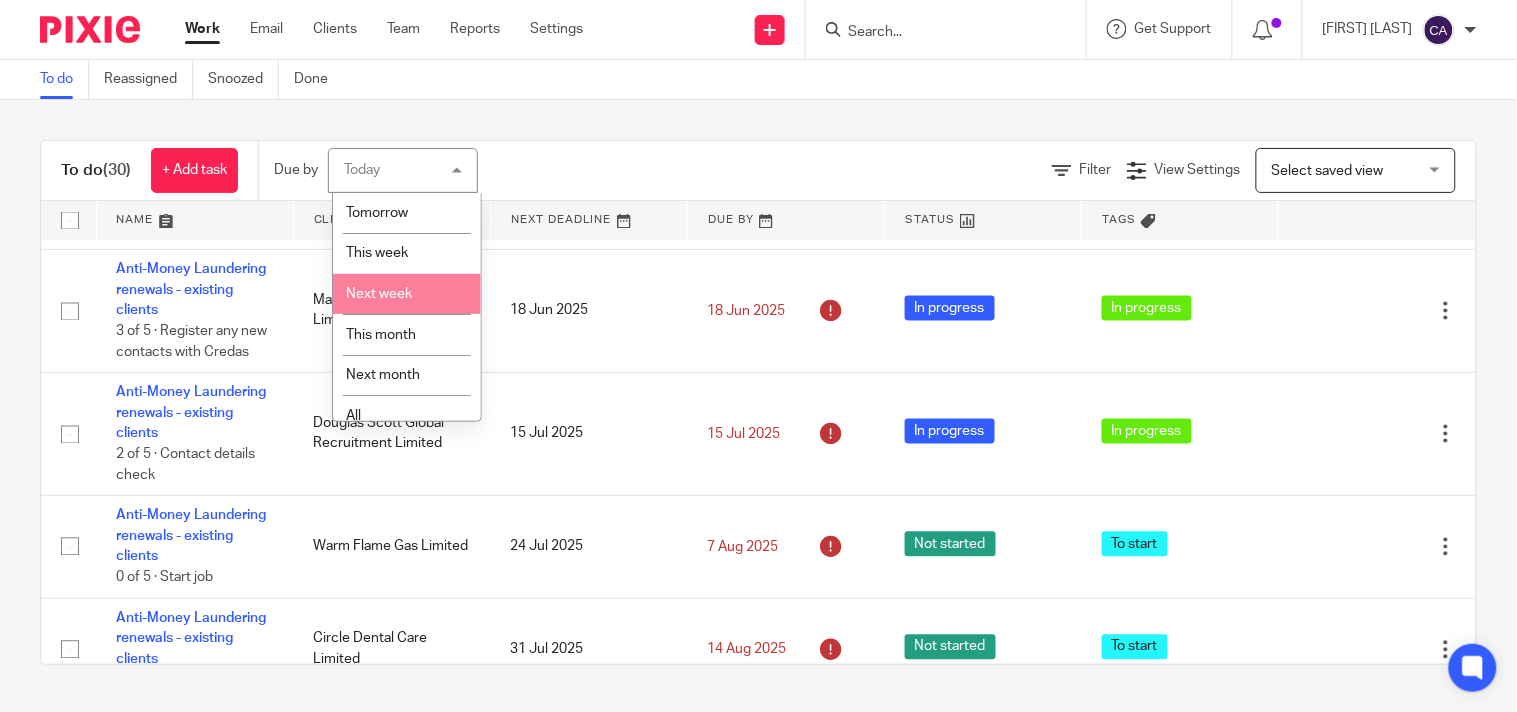 scroll, scrollTop: 58, scrollLeft: 0, axis: vertical 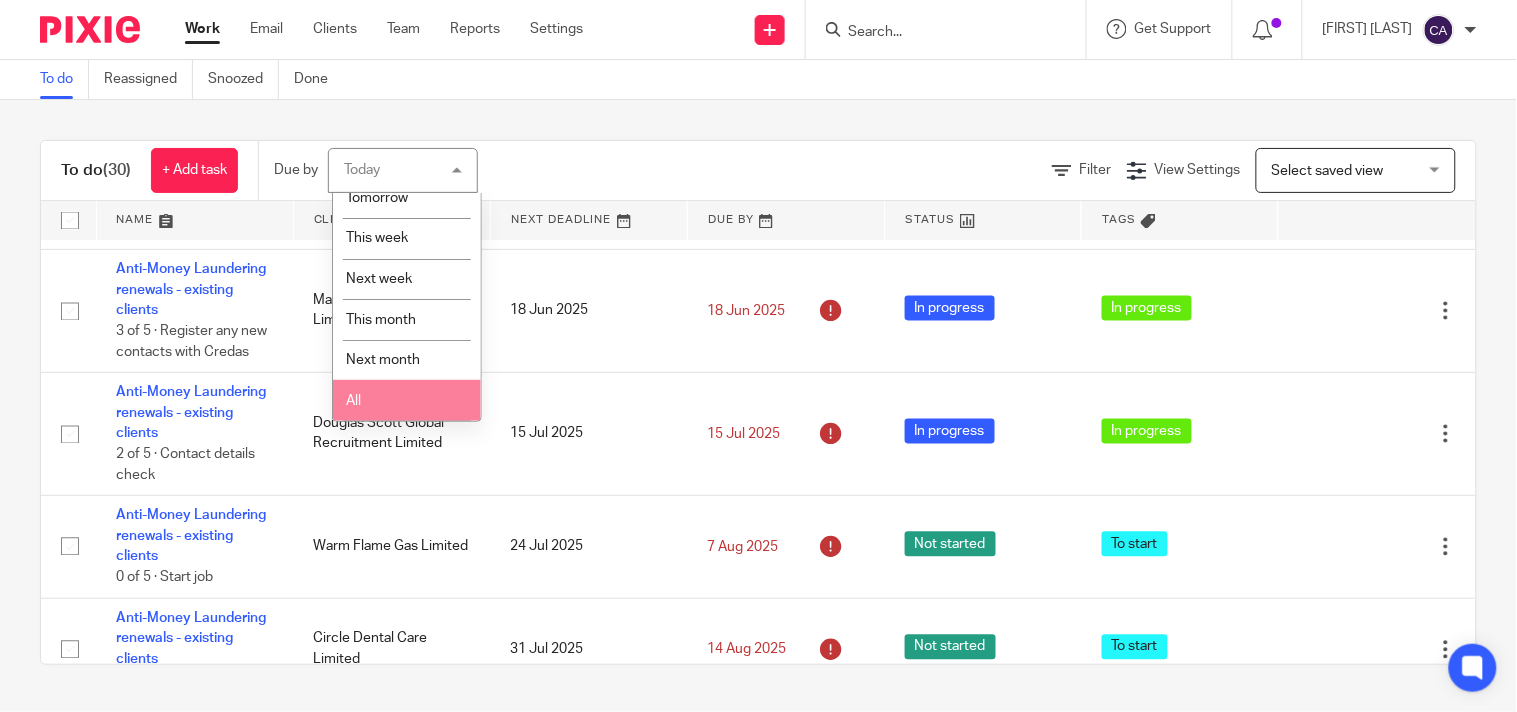 click on "All" at bounding box center (407, 400) 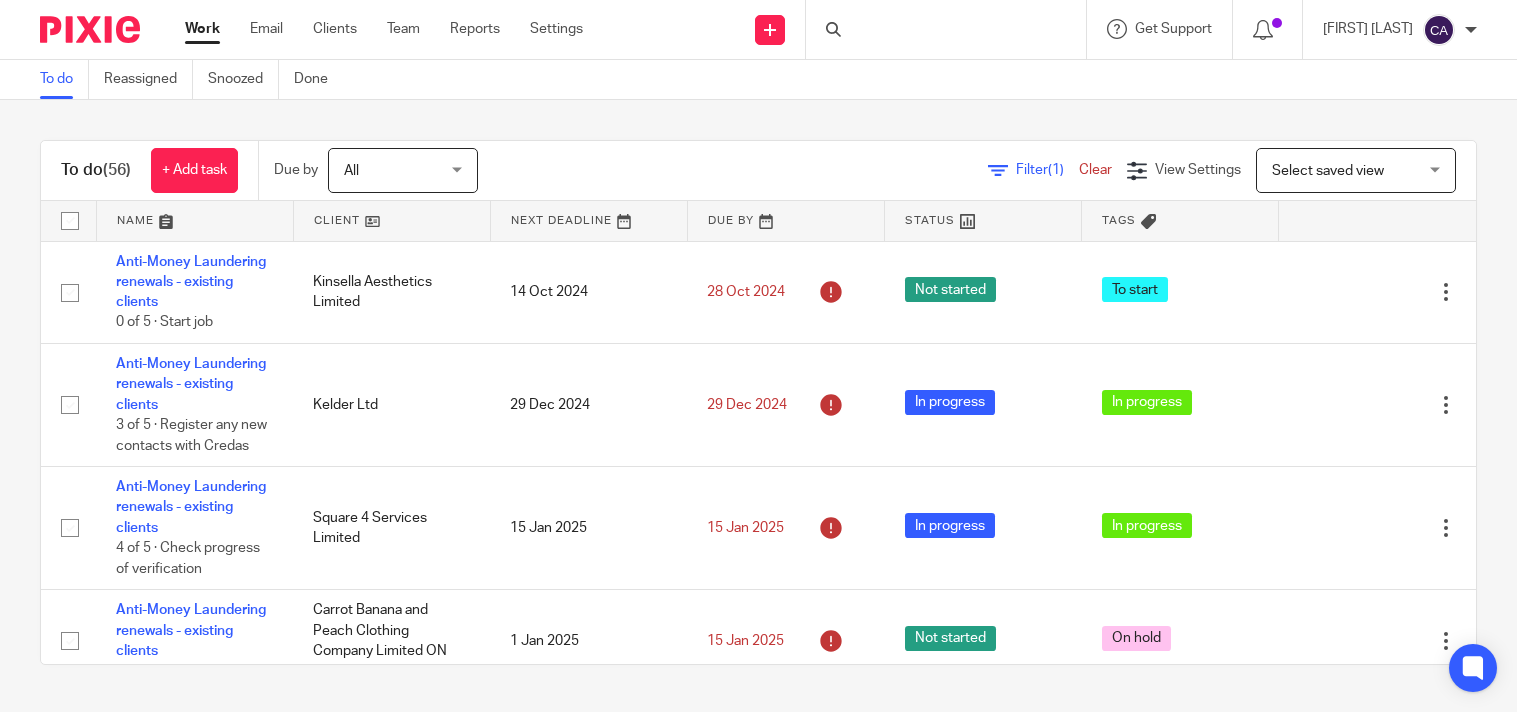scroll, scrollTop: 0, scrollLeft: 0, axis: both 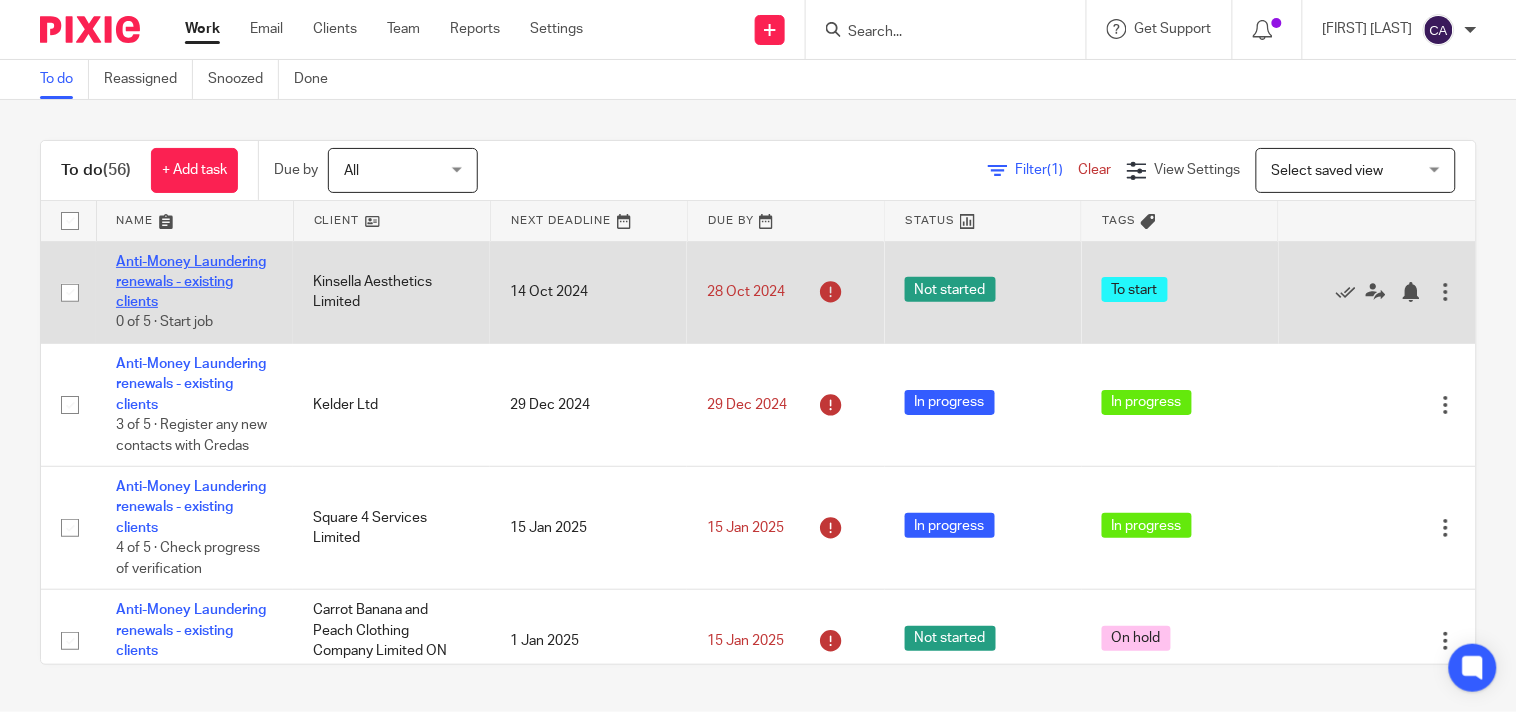 click on "Anti-Money Laundering renewals - existing clients" at bounding box center (191, 282) 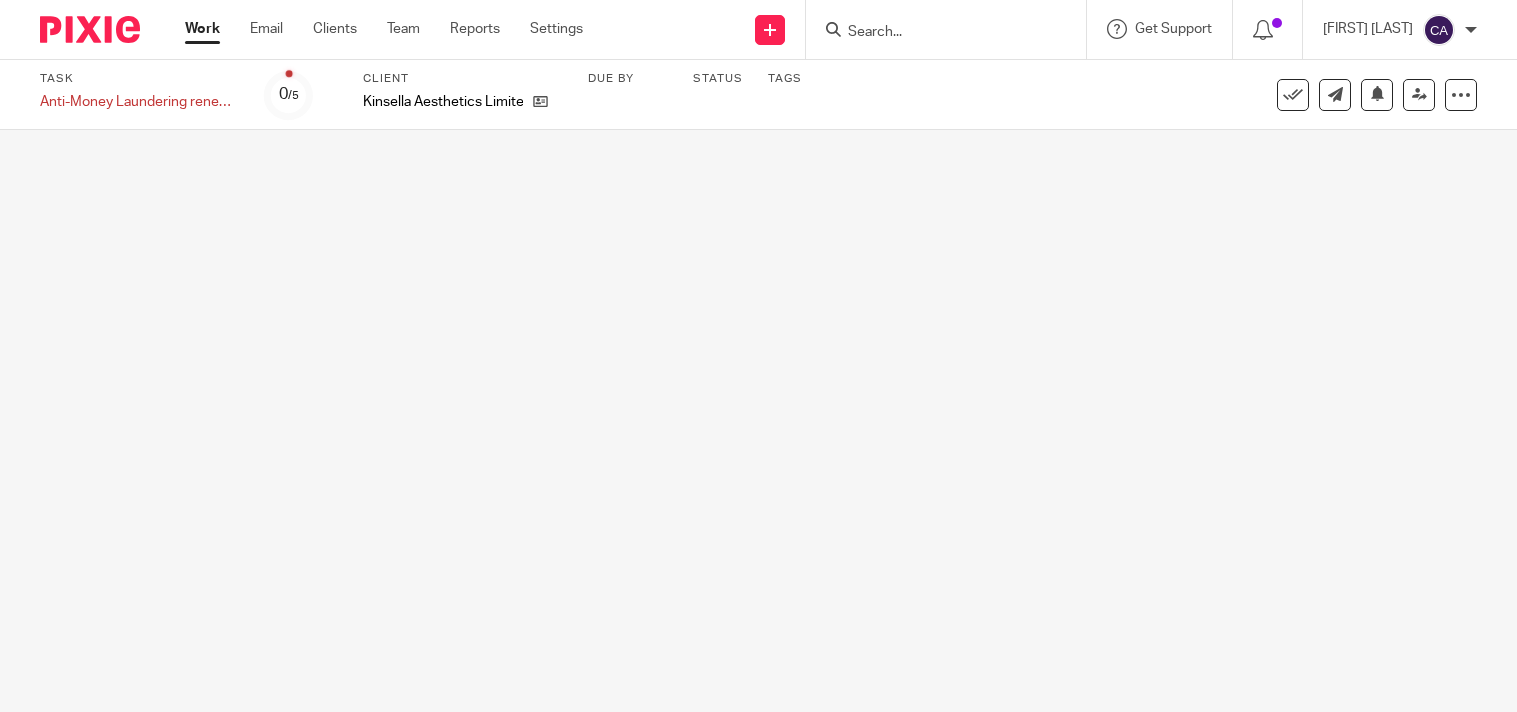 scroll, scrollTop: 0, scrollLeft: 0, axis: both 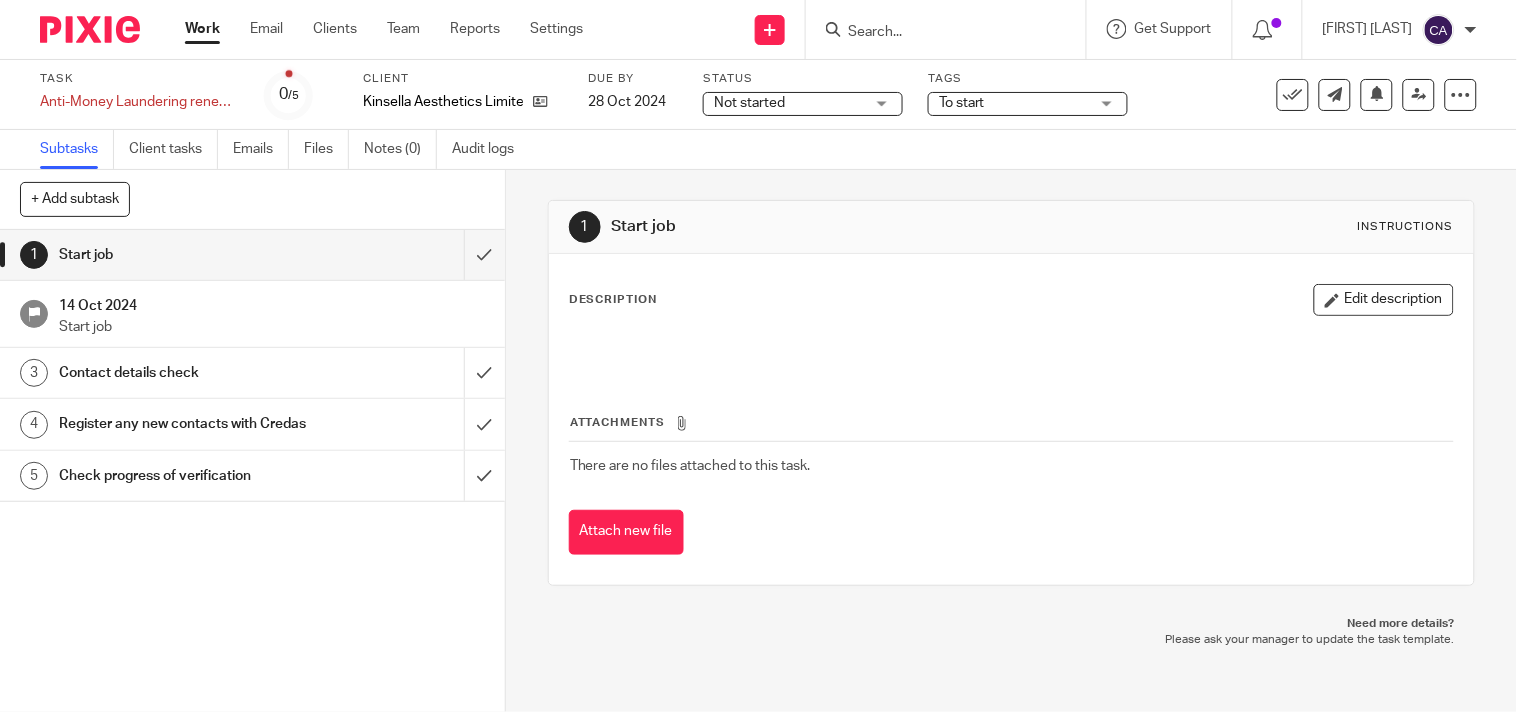 click on "Not started" at bounding box center (749, 103) 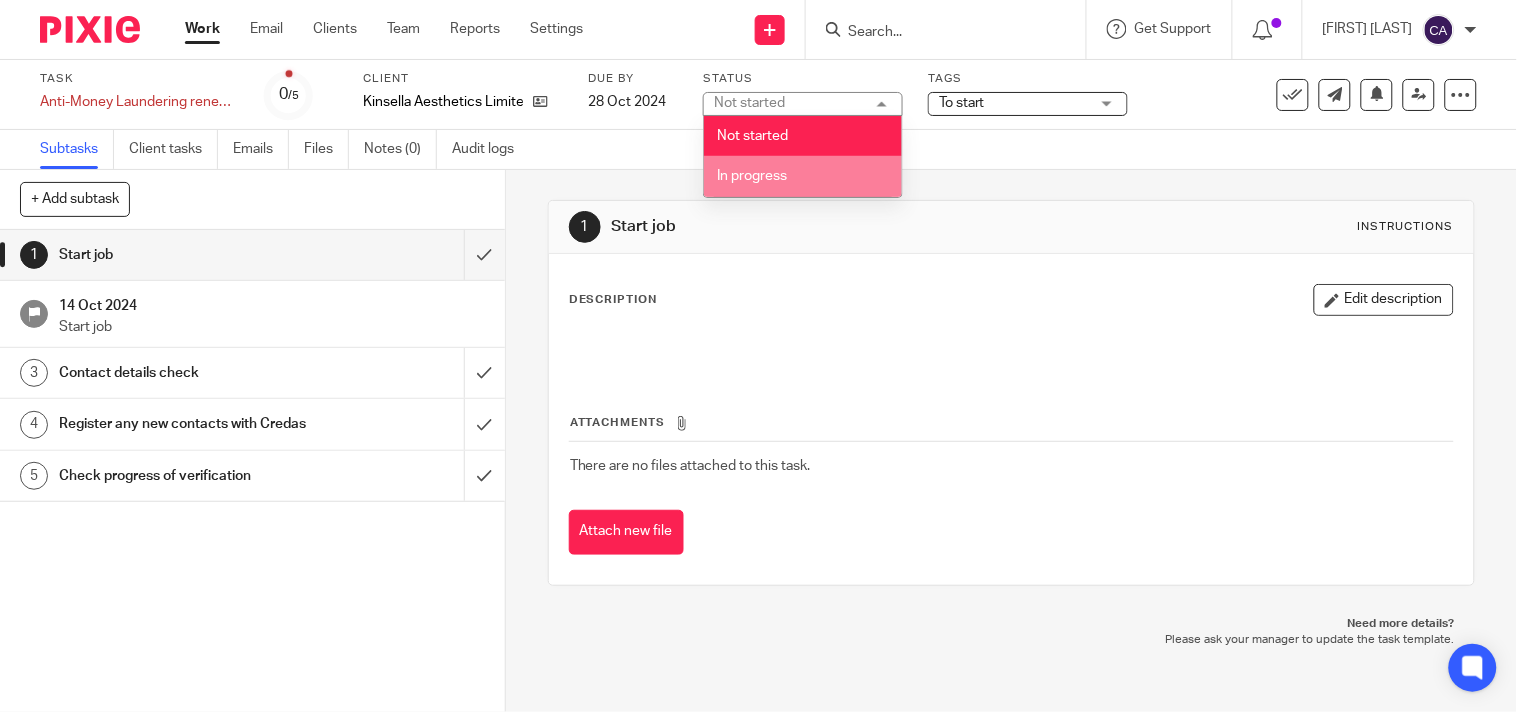 click on "In progress" at bounding box center [752, 176] 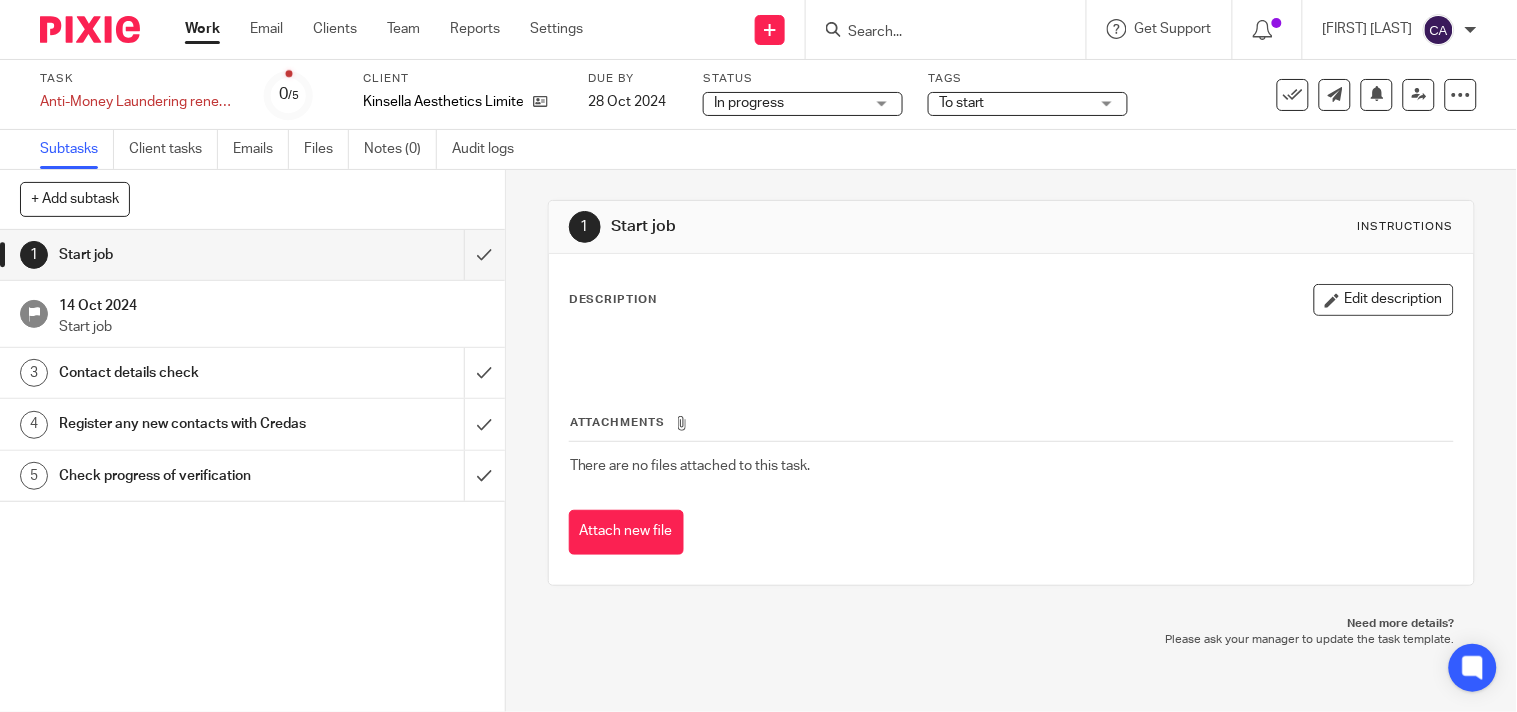 click on "To start" at bounding box center [962, 103] 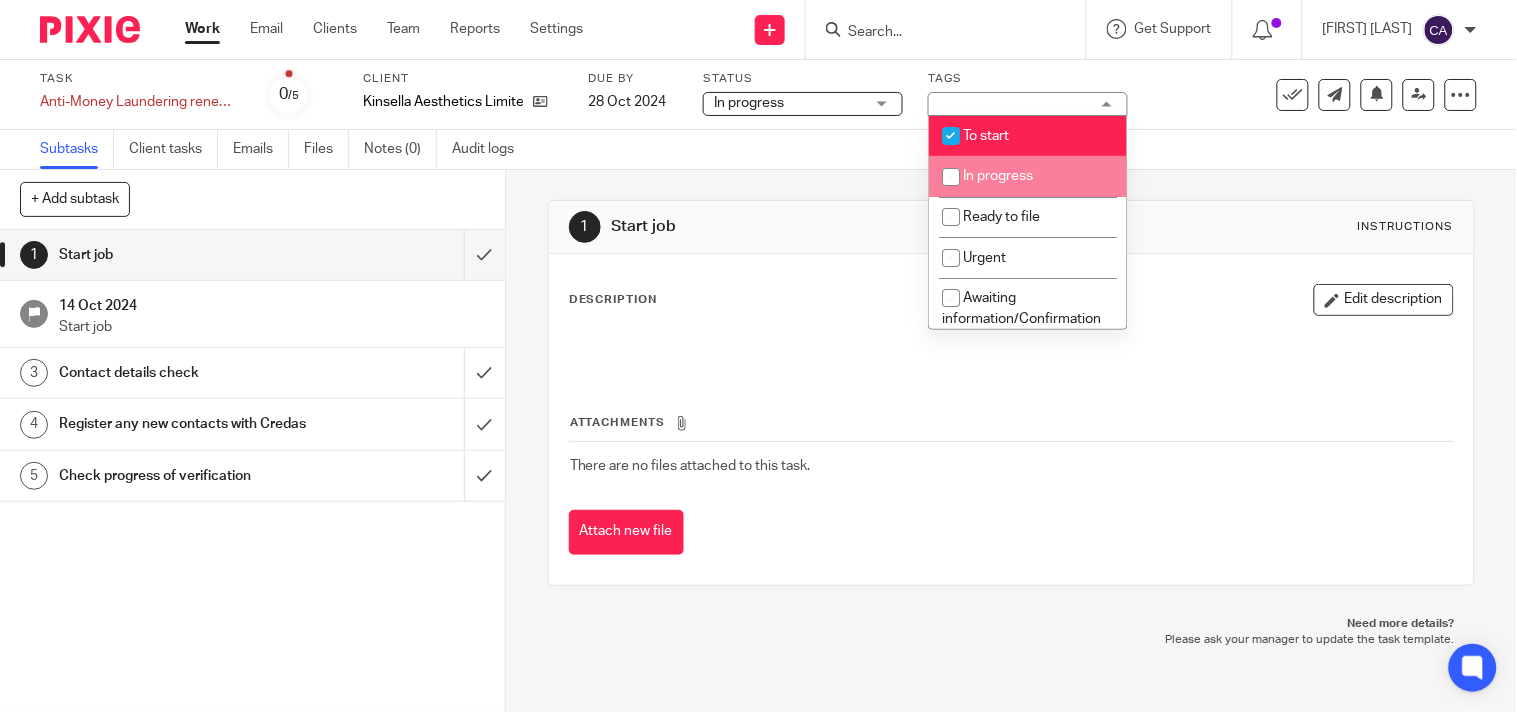 click at bounding box center [951, 177] 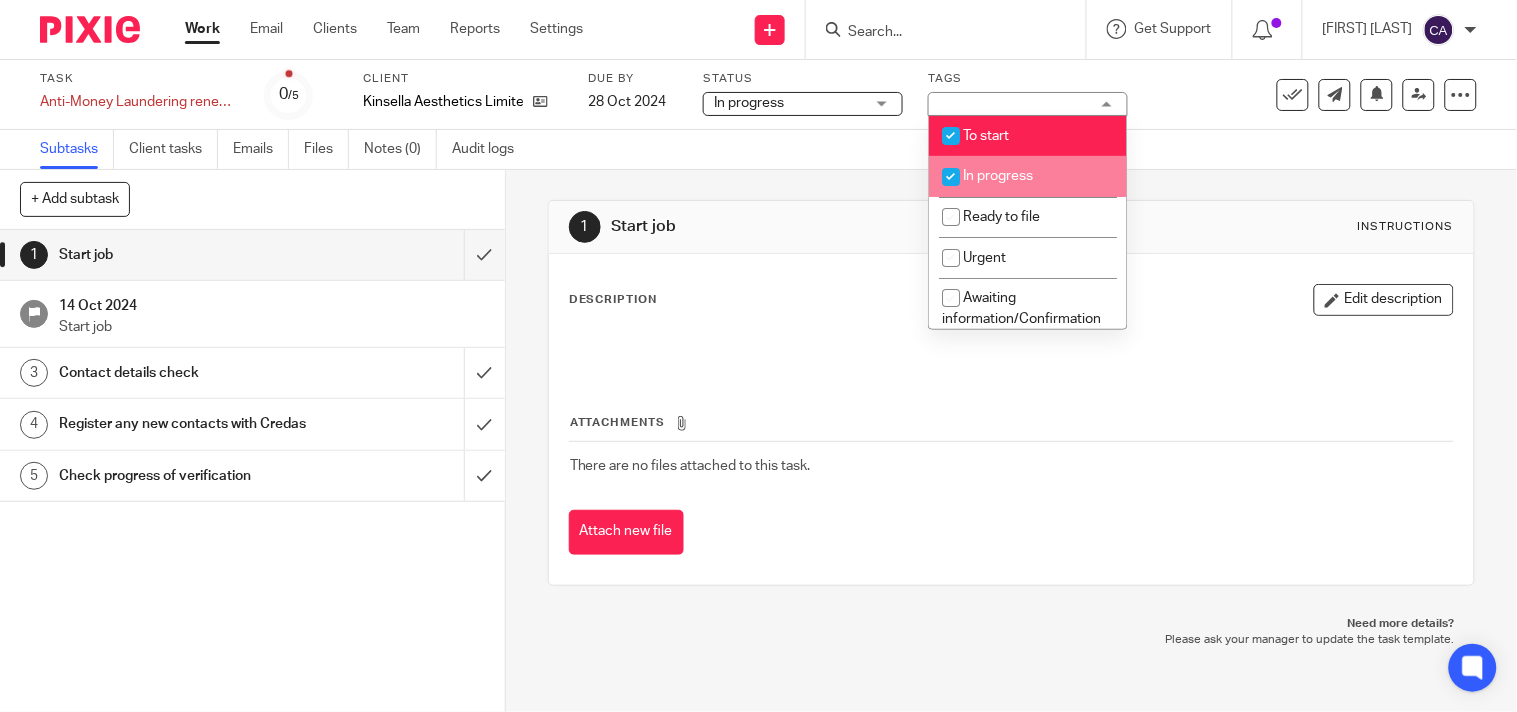 checkbox on "true" 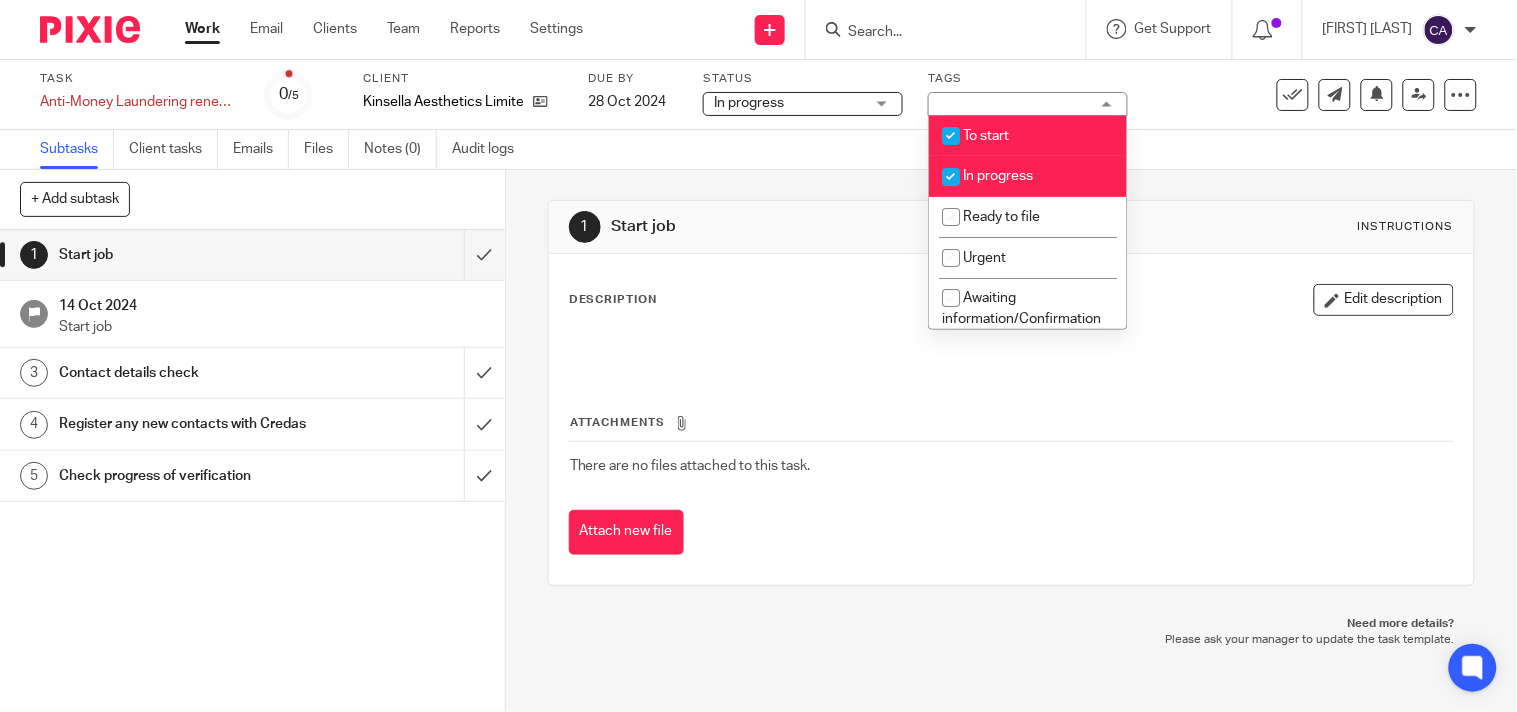 click at bounding box center (951, 136) 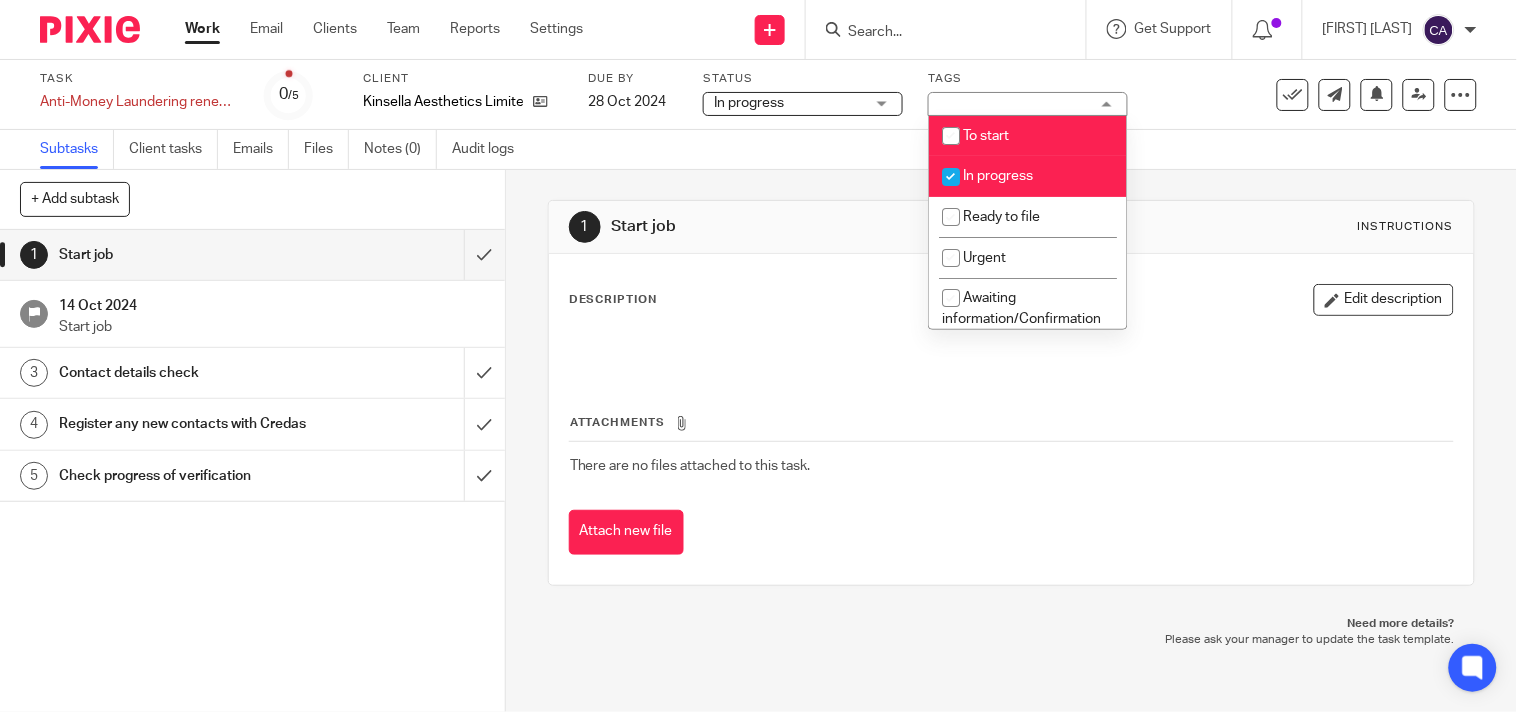 checkbox on "false" 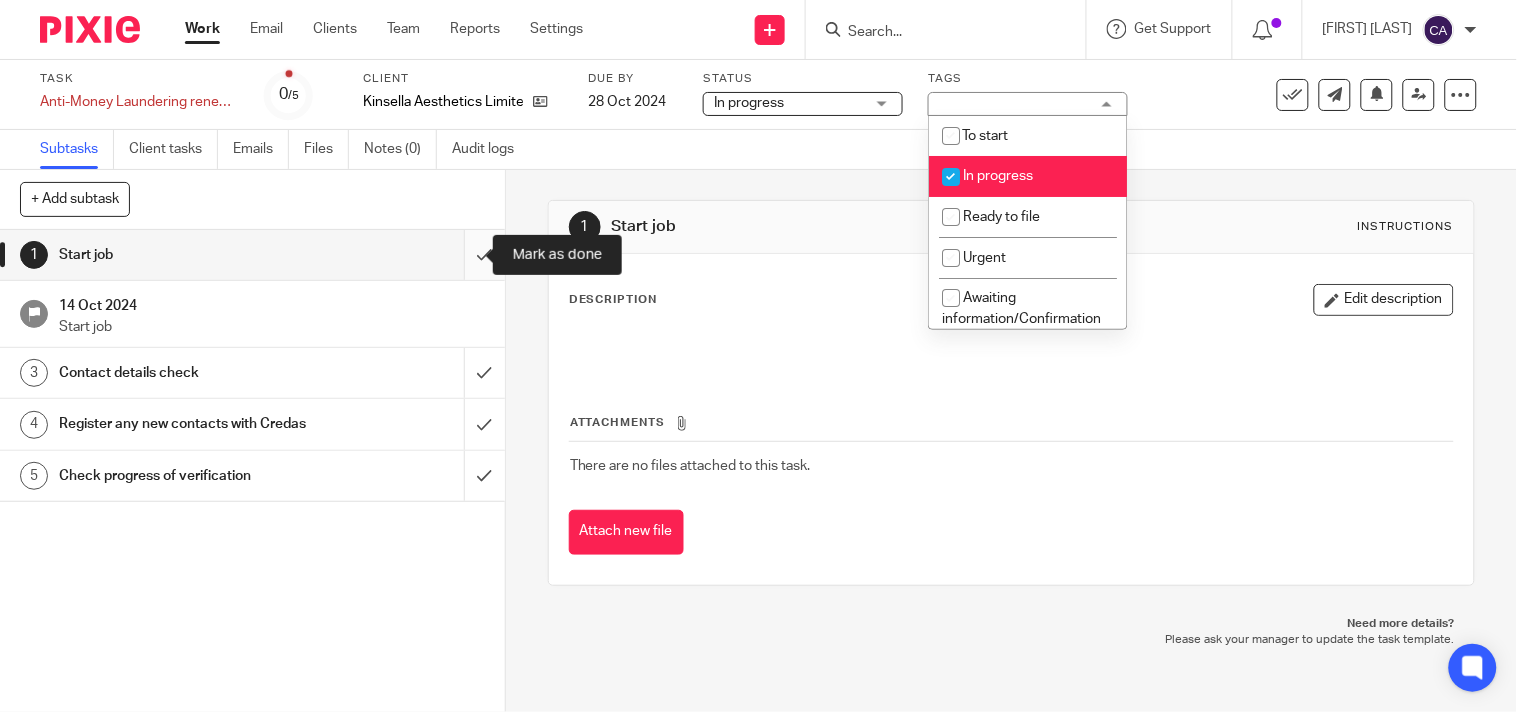 click at bounding box center (252, 255) 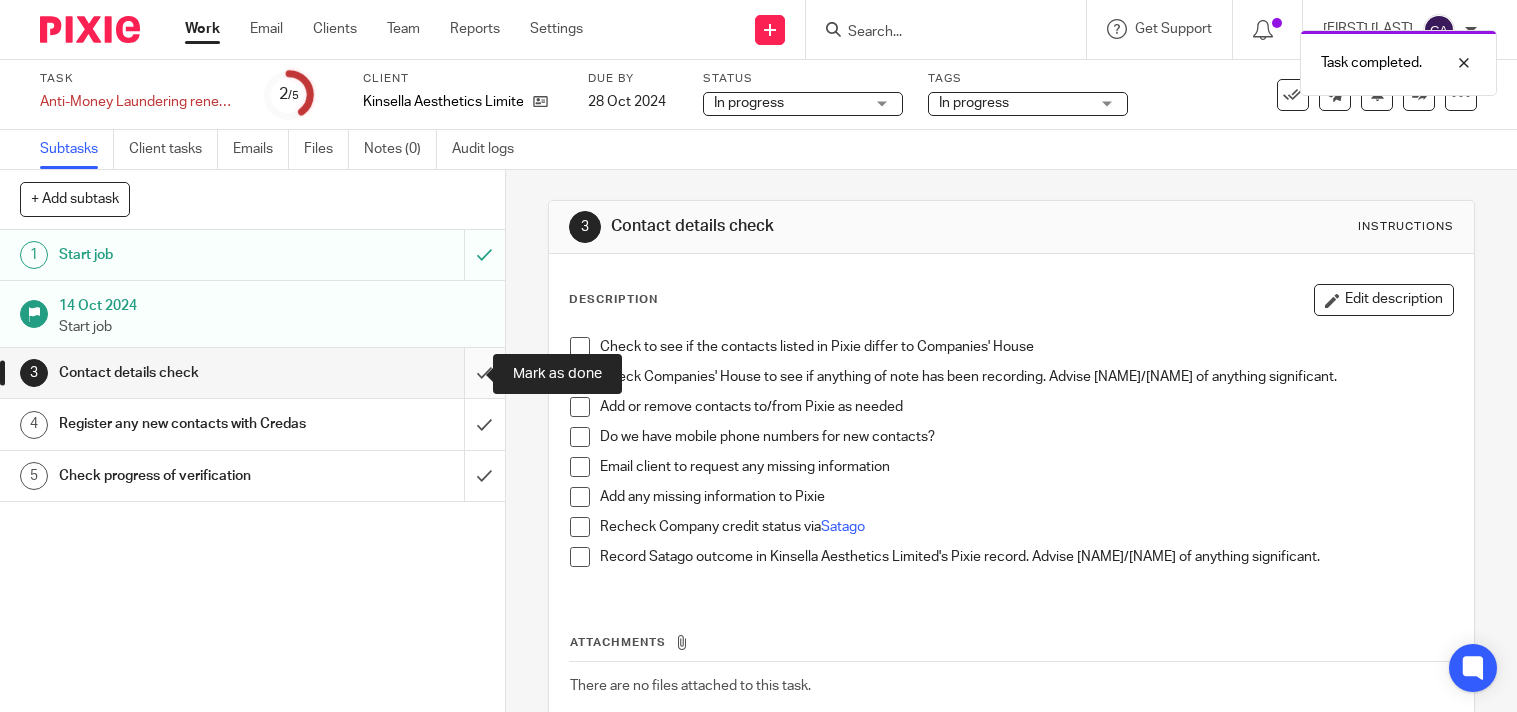 scroll, scrollTop: 0, scrollLeft: 0, axis: both 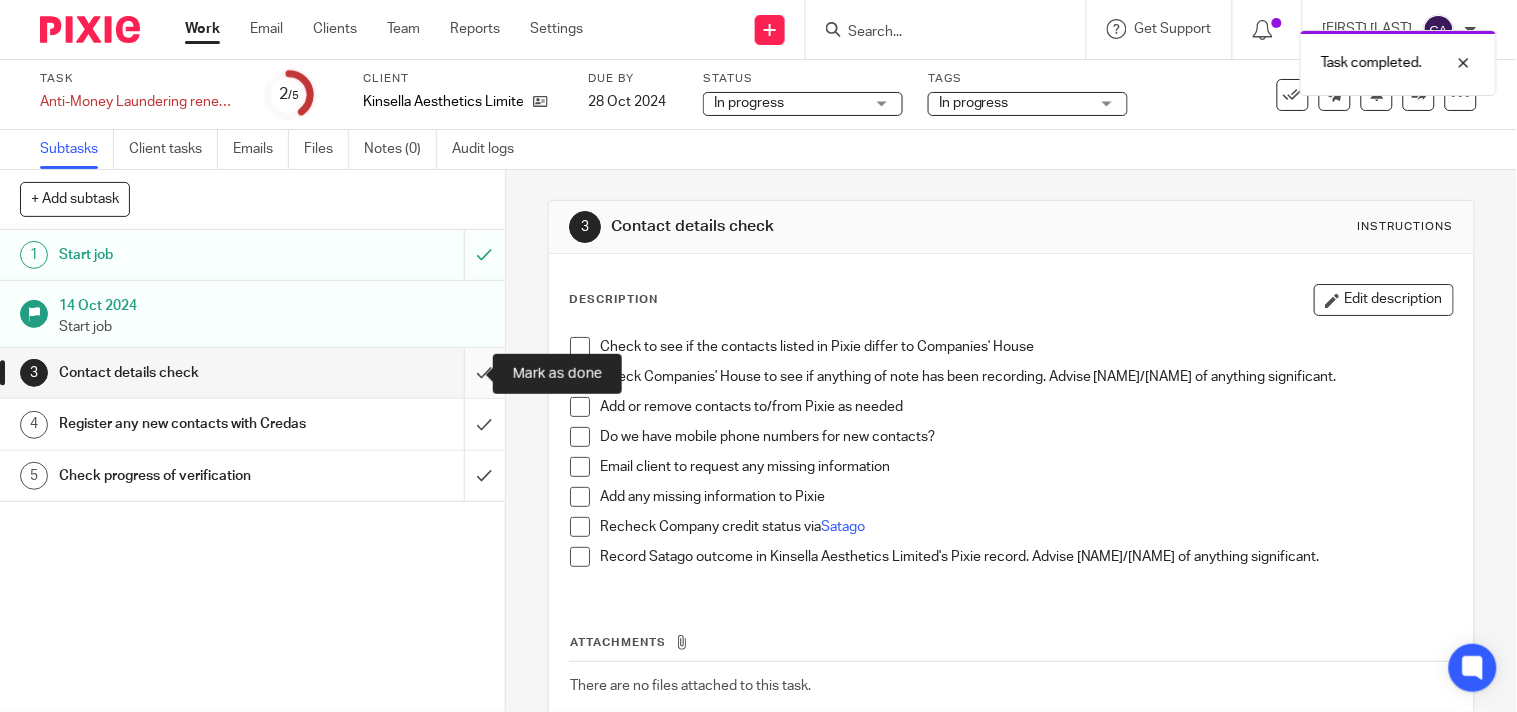 click at bounding box center [252, 373] 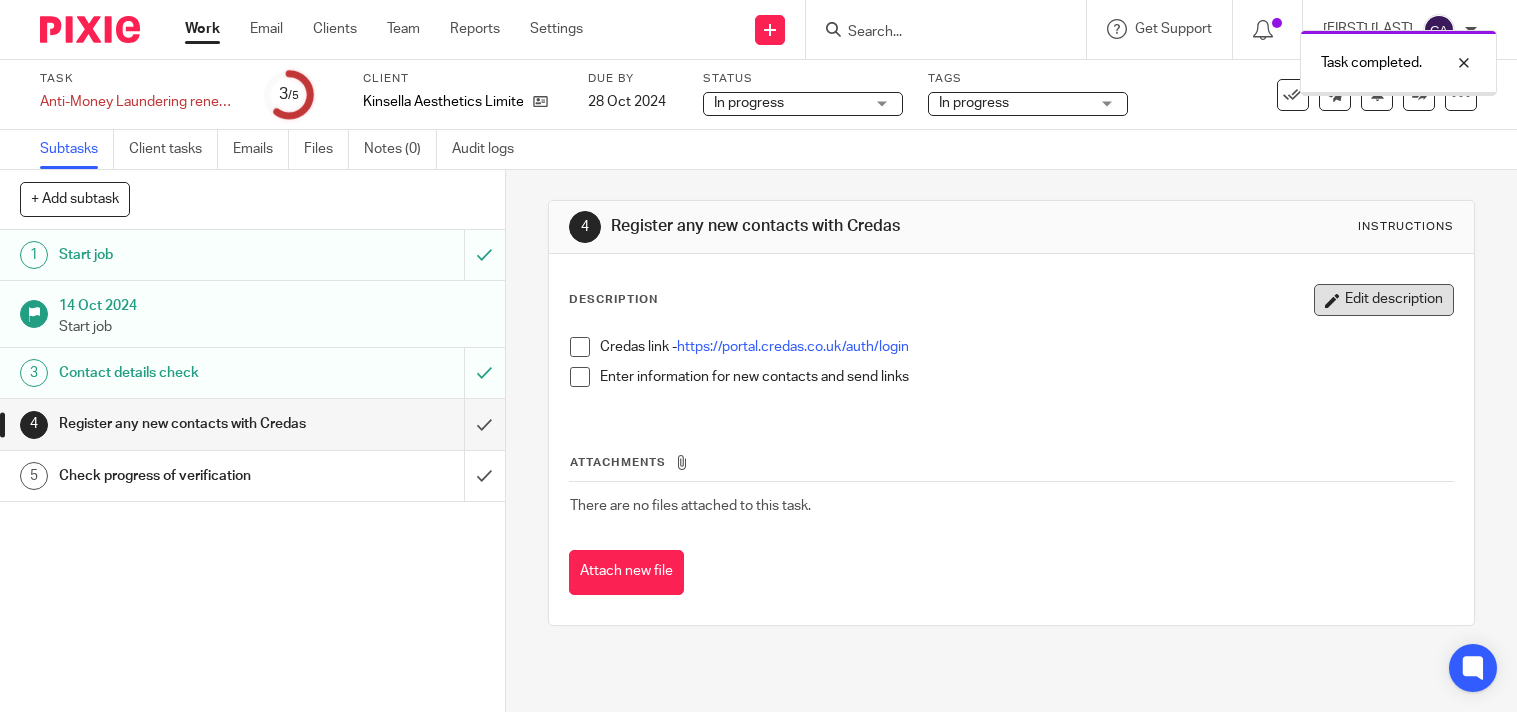 scroll, scrollTop: 0, scrollLeft: 0, axis: both 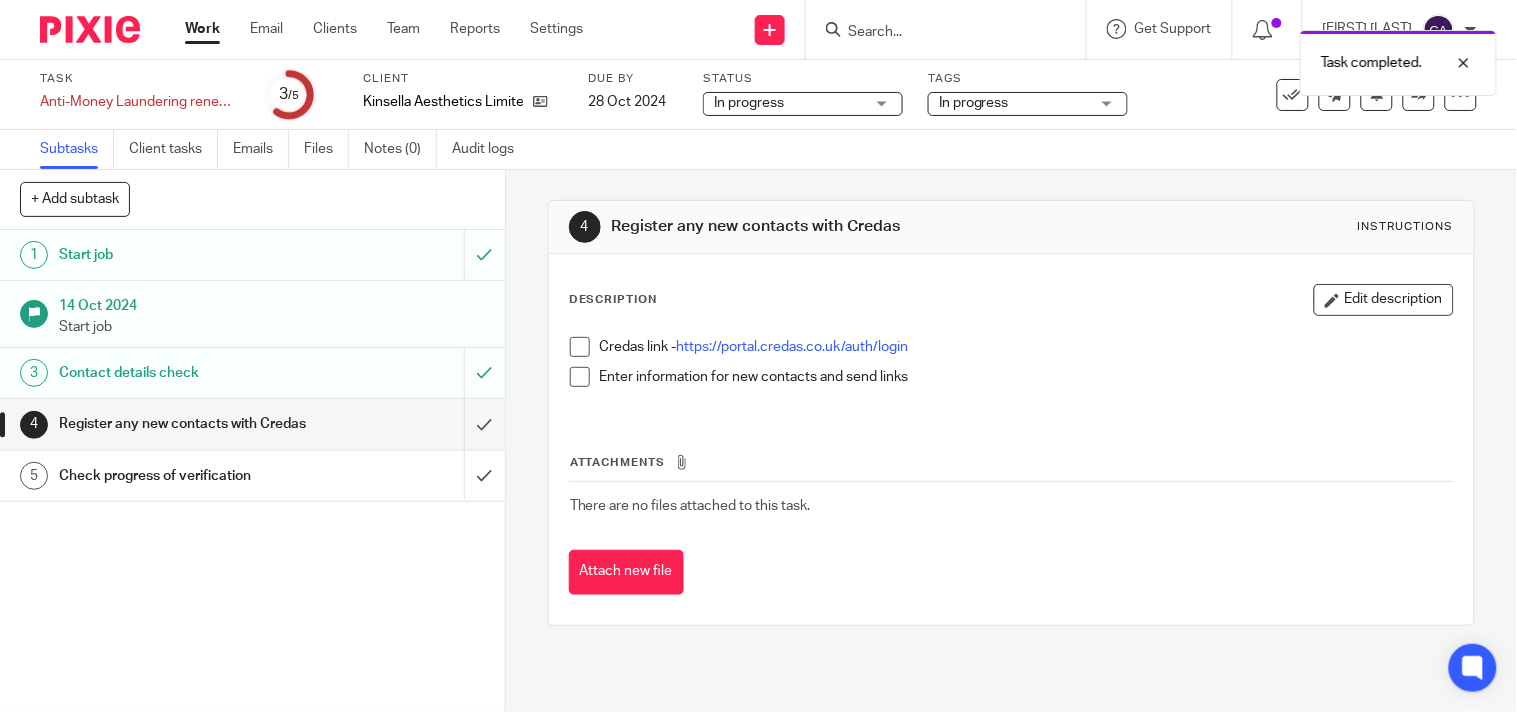 drag, startPoint x: 1345, startPoint y: 298, endPoint x: 1285, endPoint y: 305, distance: 60.40695 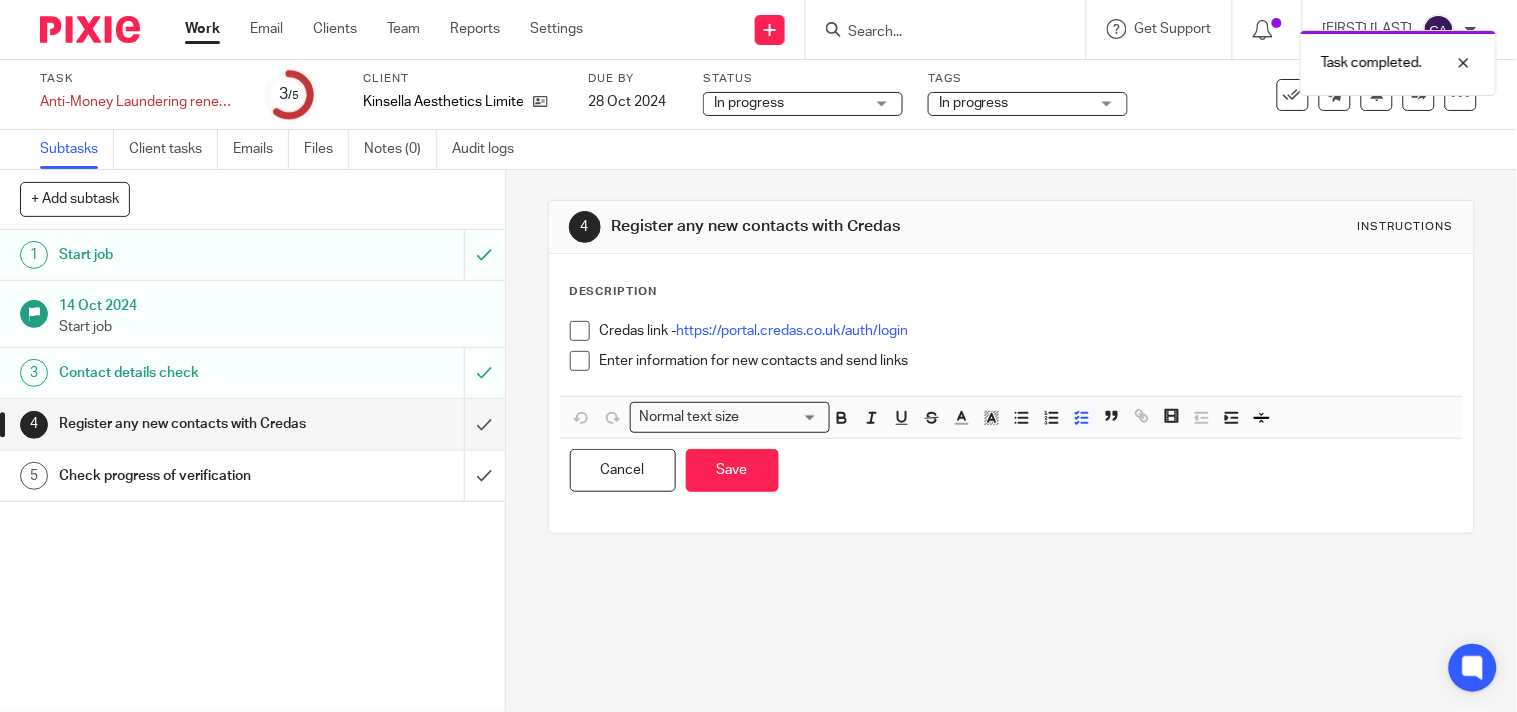 click on "Enter information for new contacts and send links" at bounding box center (1026, 361) 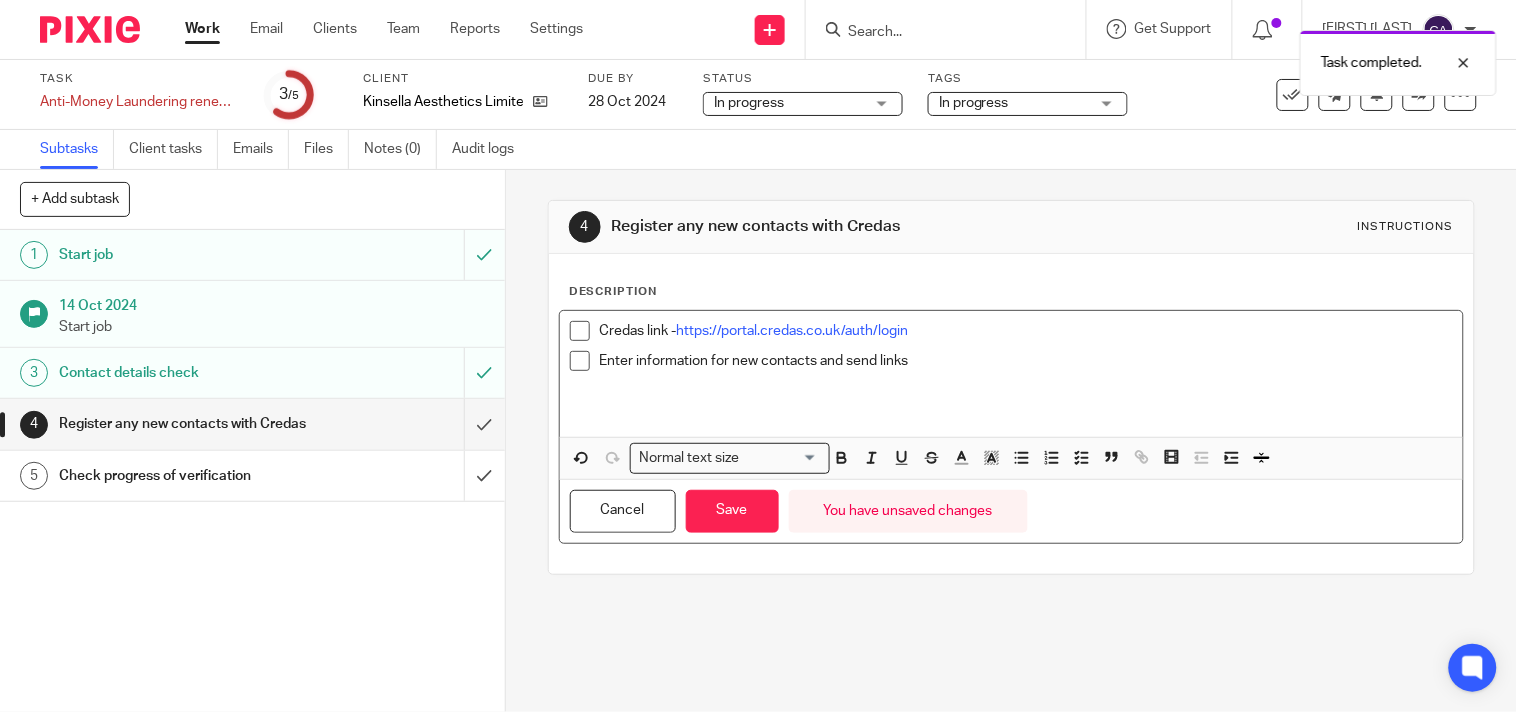 type 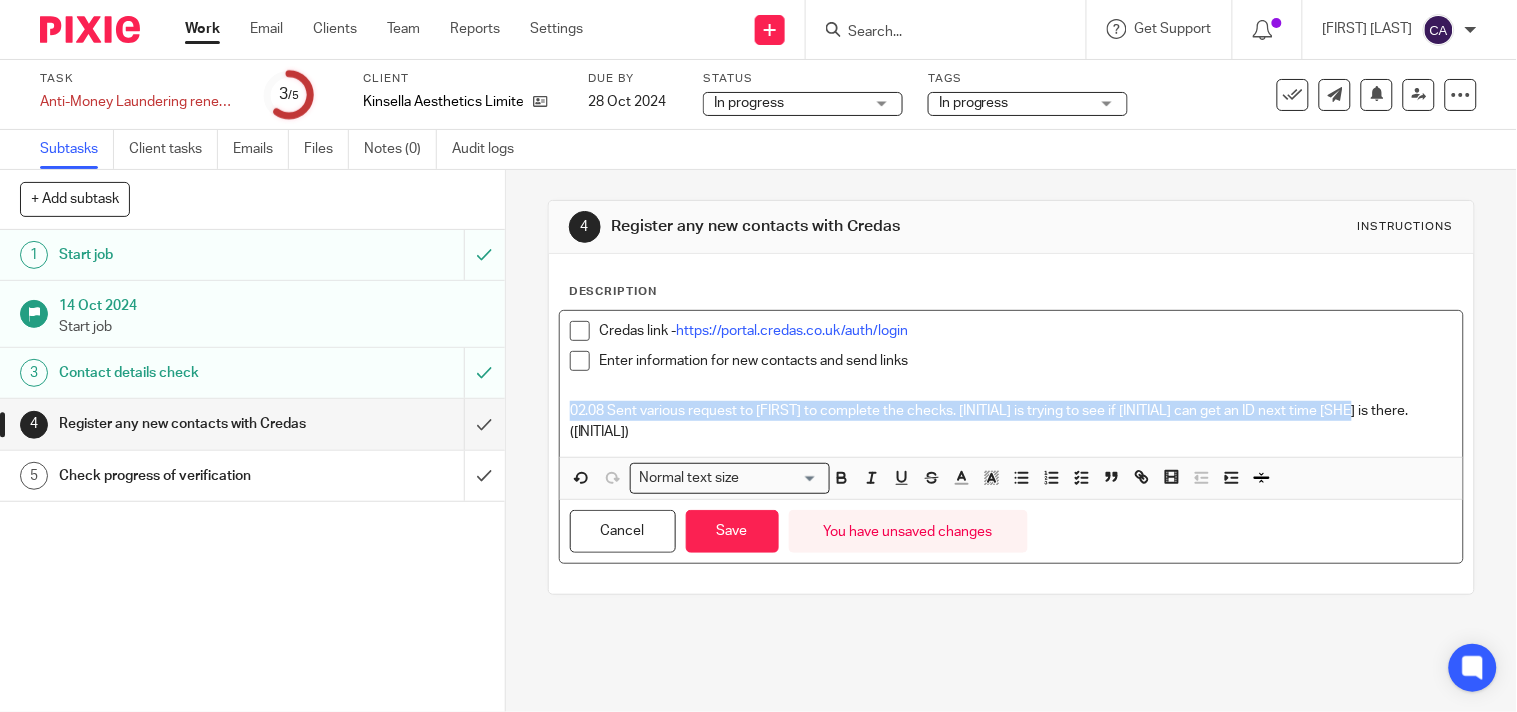 drag, startPoint x: 1378, startPoint y: 412, endPoint x: 505, endPoint y: 416, distance: 873.00916 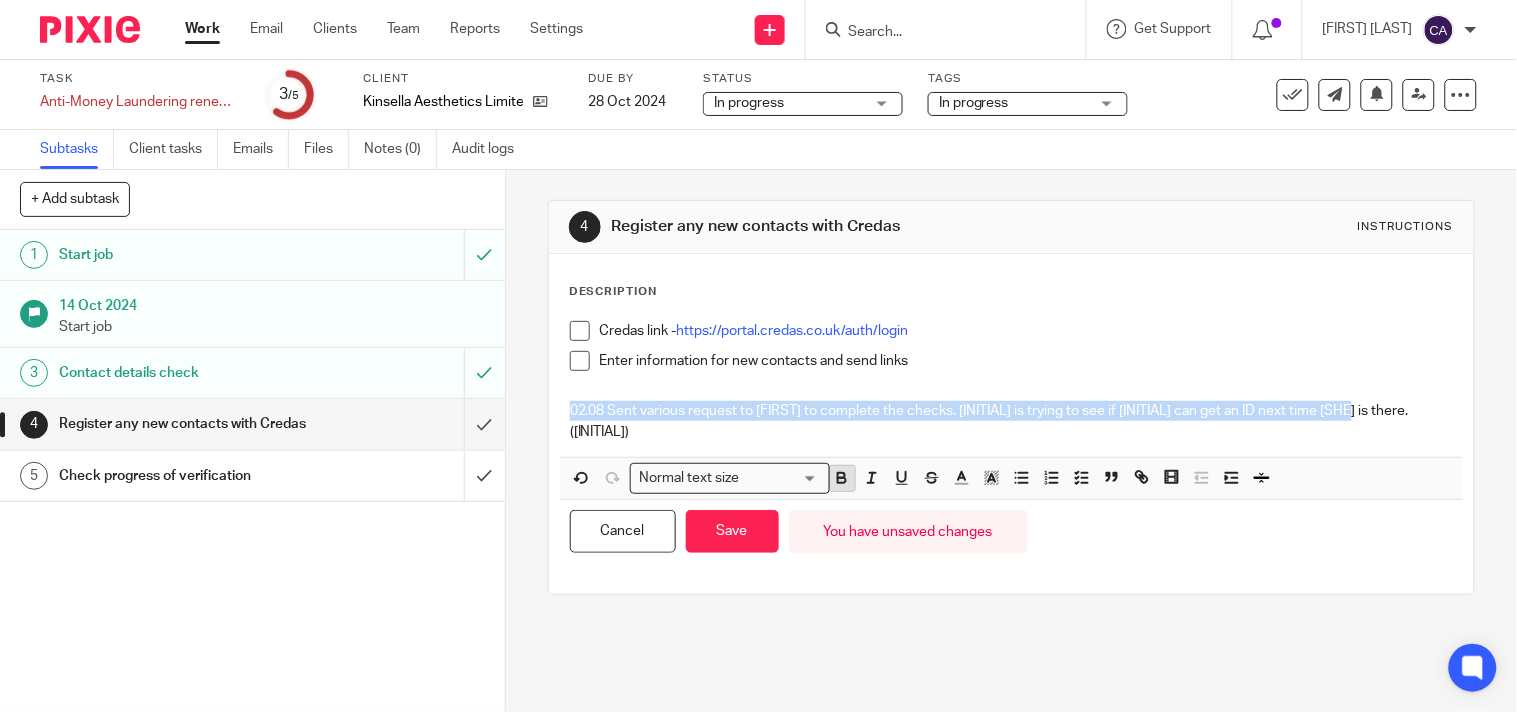 click 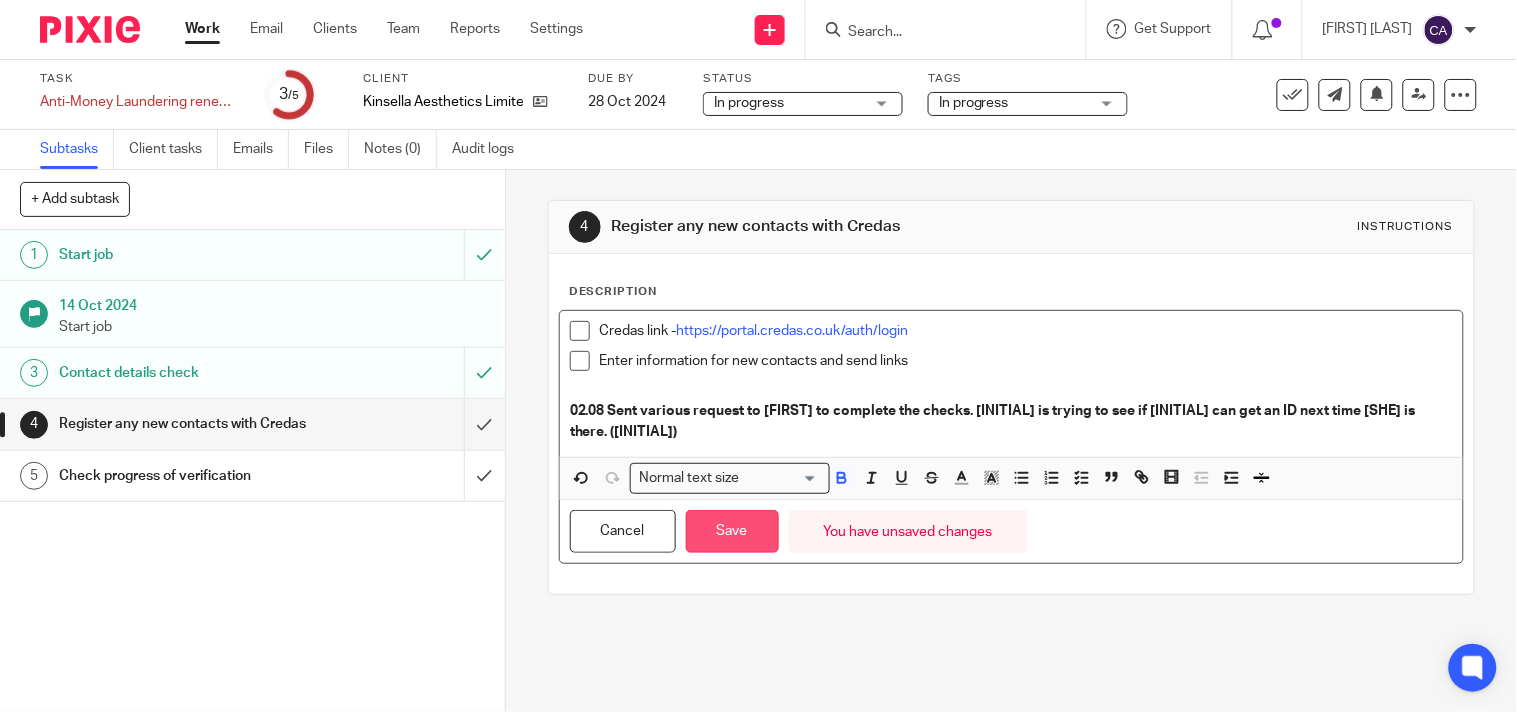click on "Save" at bounding box center (732, 531) 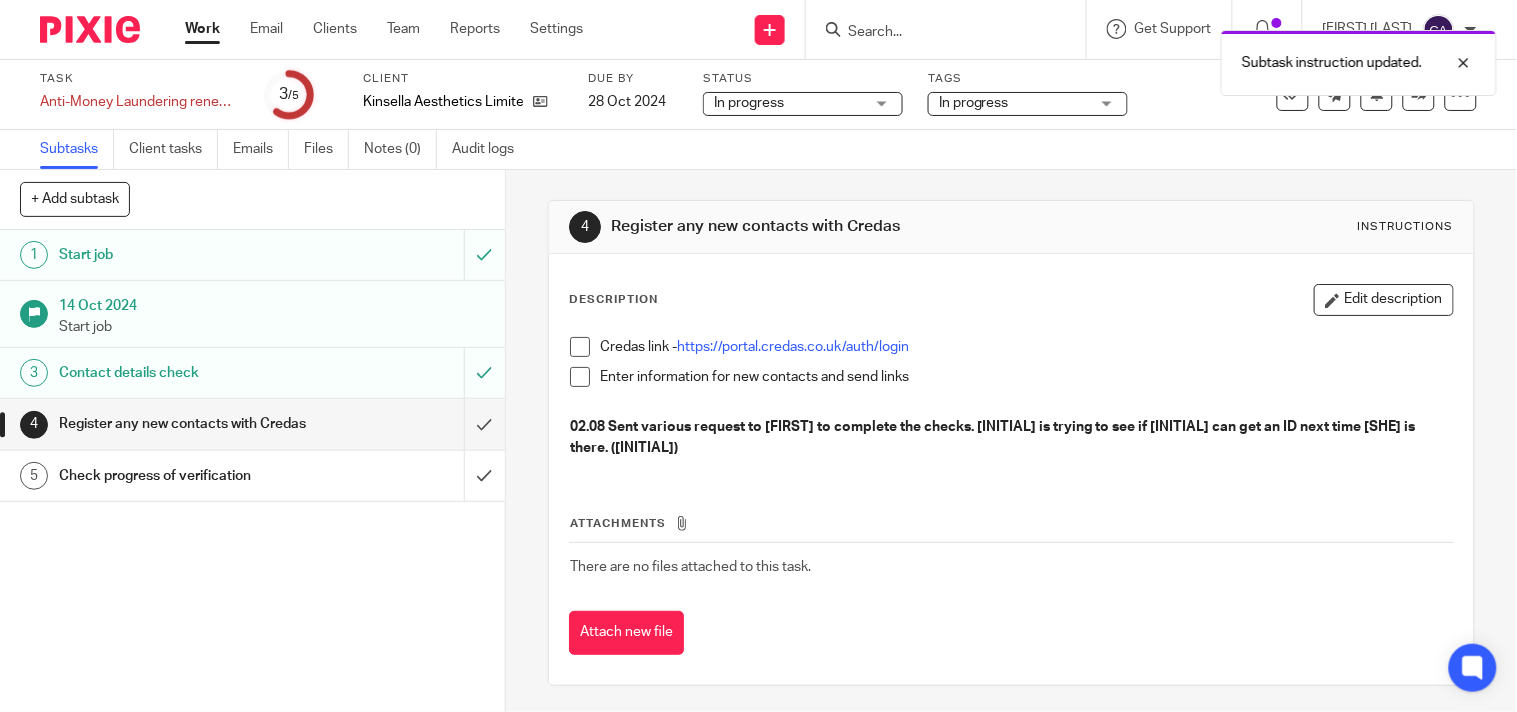 click on "Work" at bounding box center [202, 29] 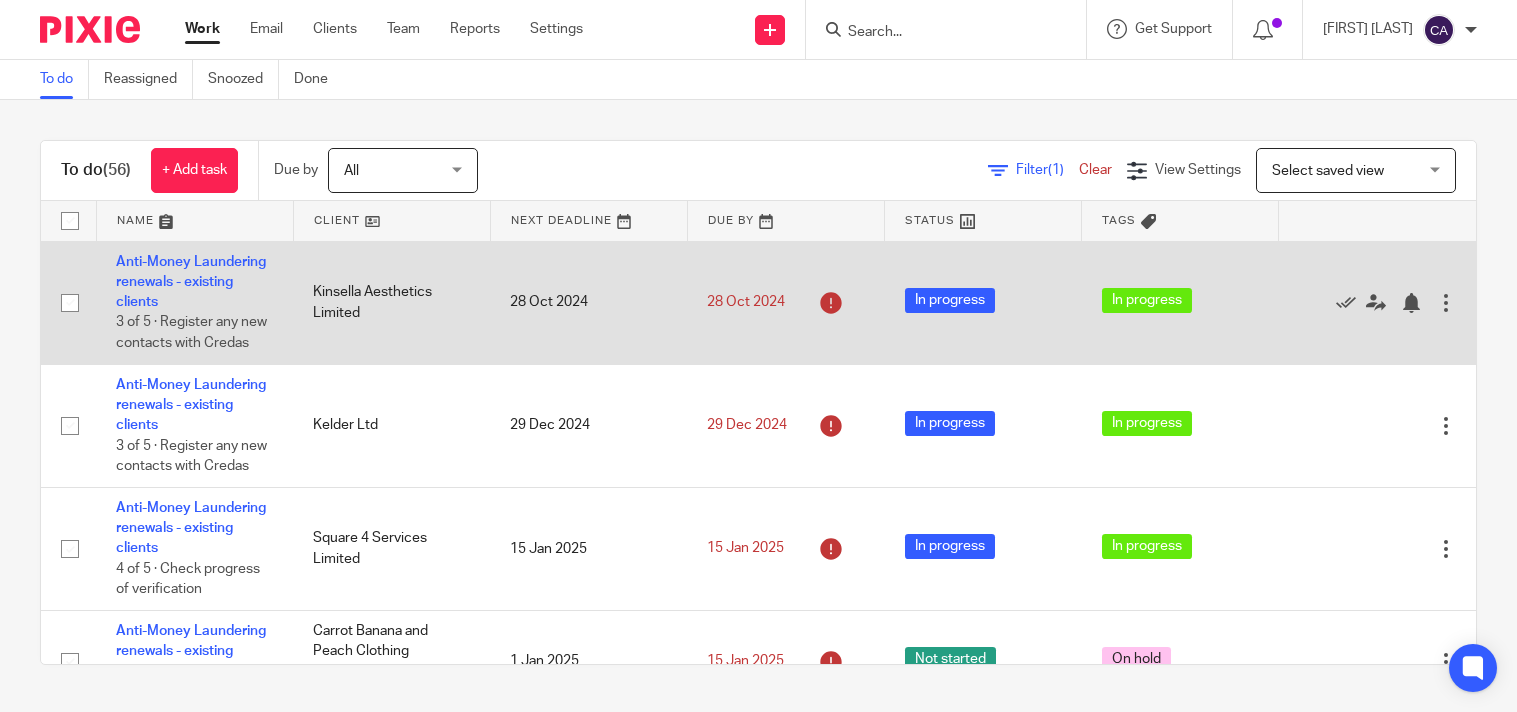 scroll, scrollTop: 0, scrollLeft: 0, axis: both 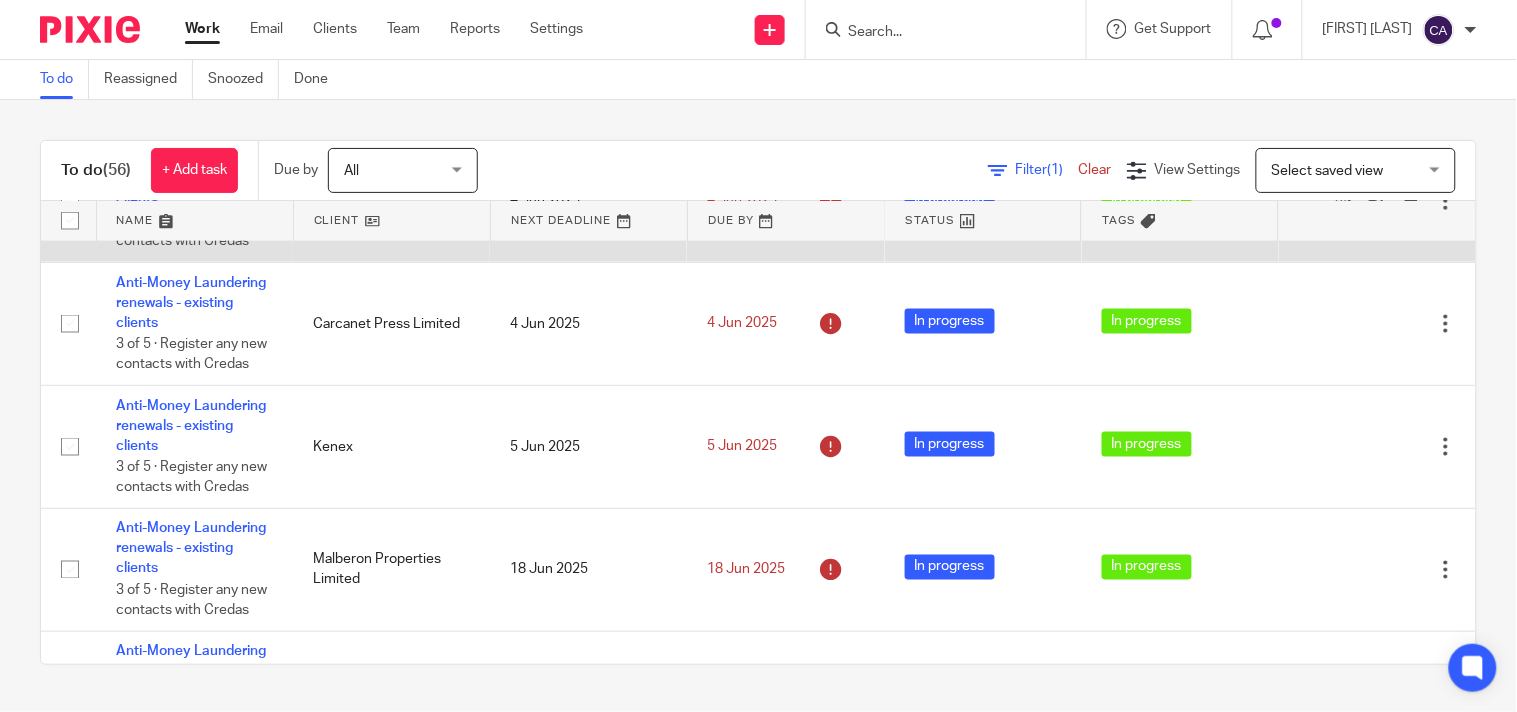 click on "Anti-Money Laundering renewals - existing clients" at bounding box center [191, 180] 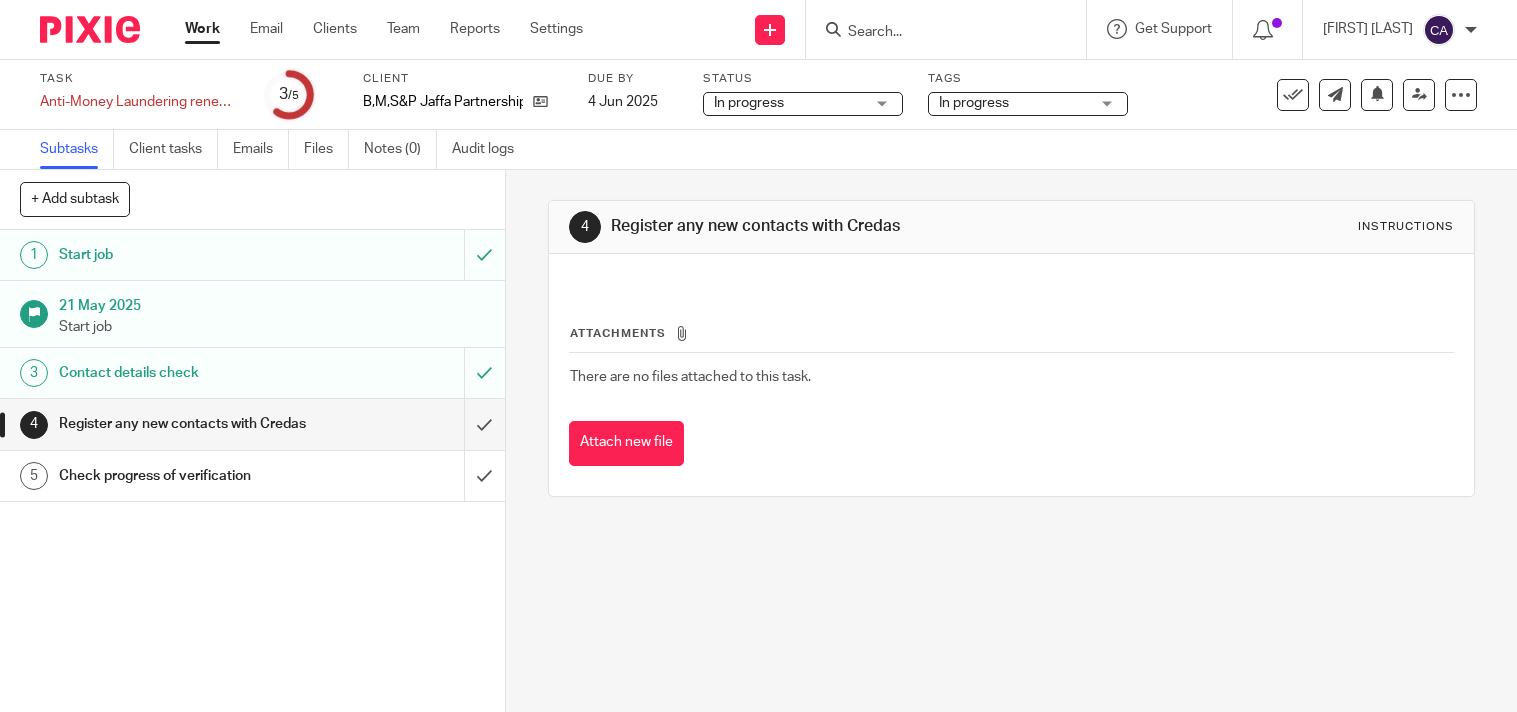 scroll, scrollTop: 0, scrollLeft: 0, axis: both 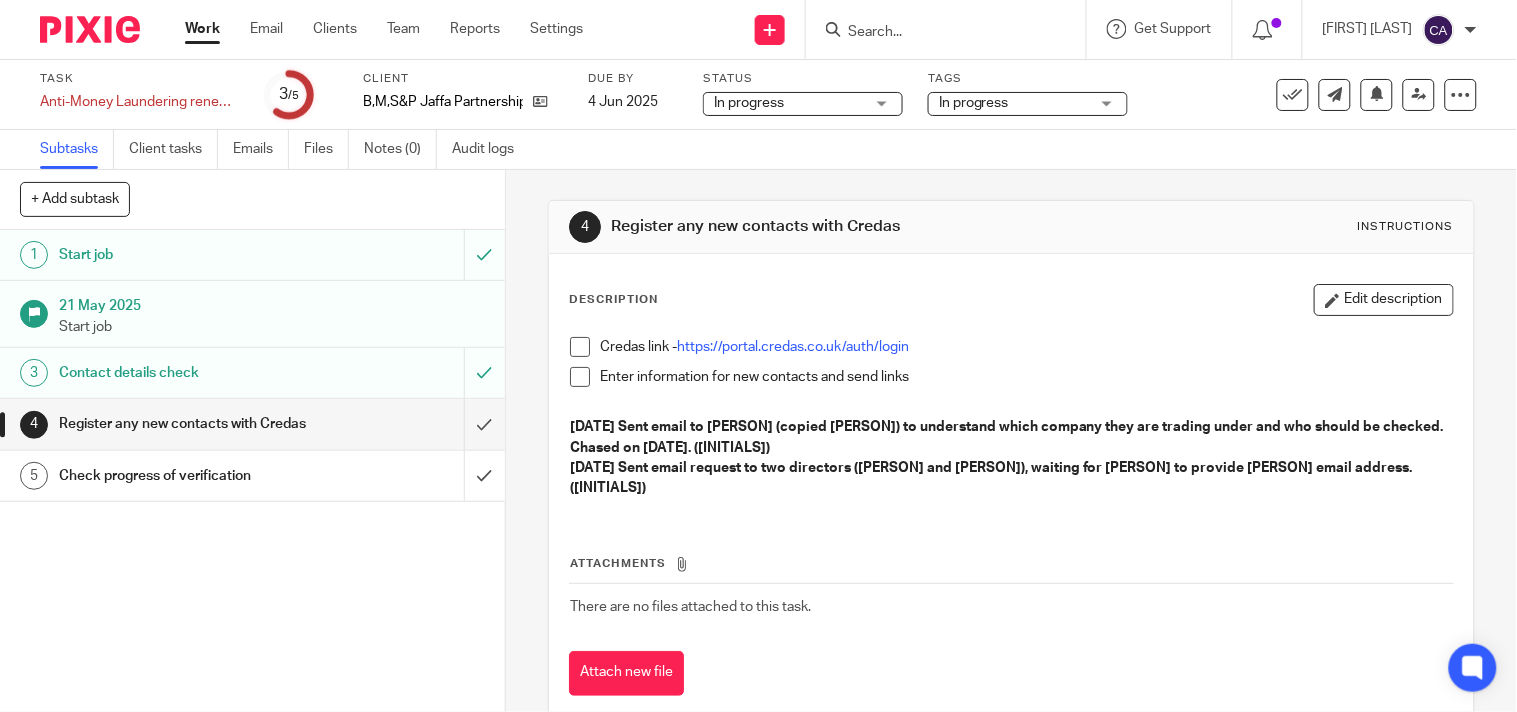 click on "Work" at bounding box center (202, 29) 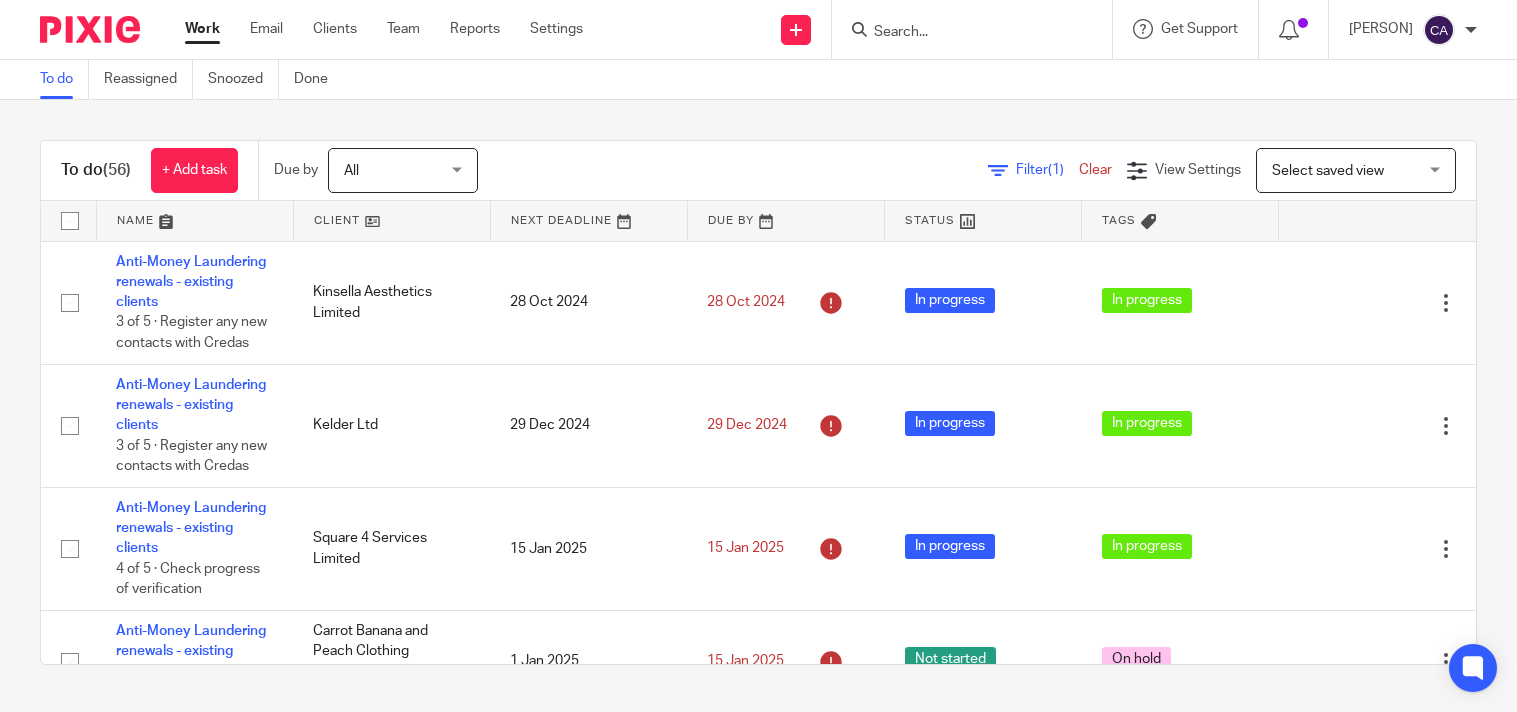 scroll, scrollTop: 0, scrollLeft: 0, axis: both 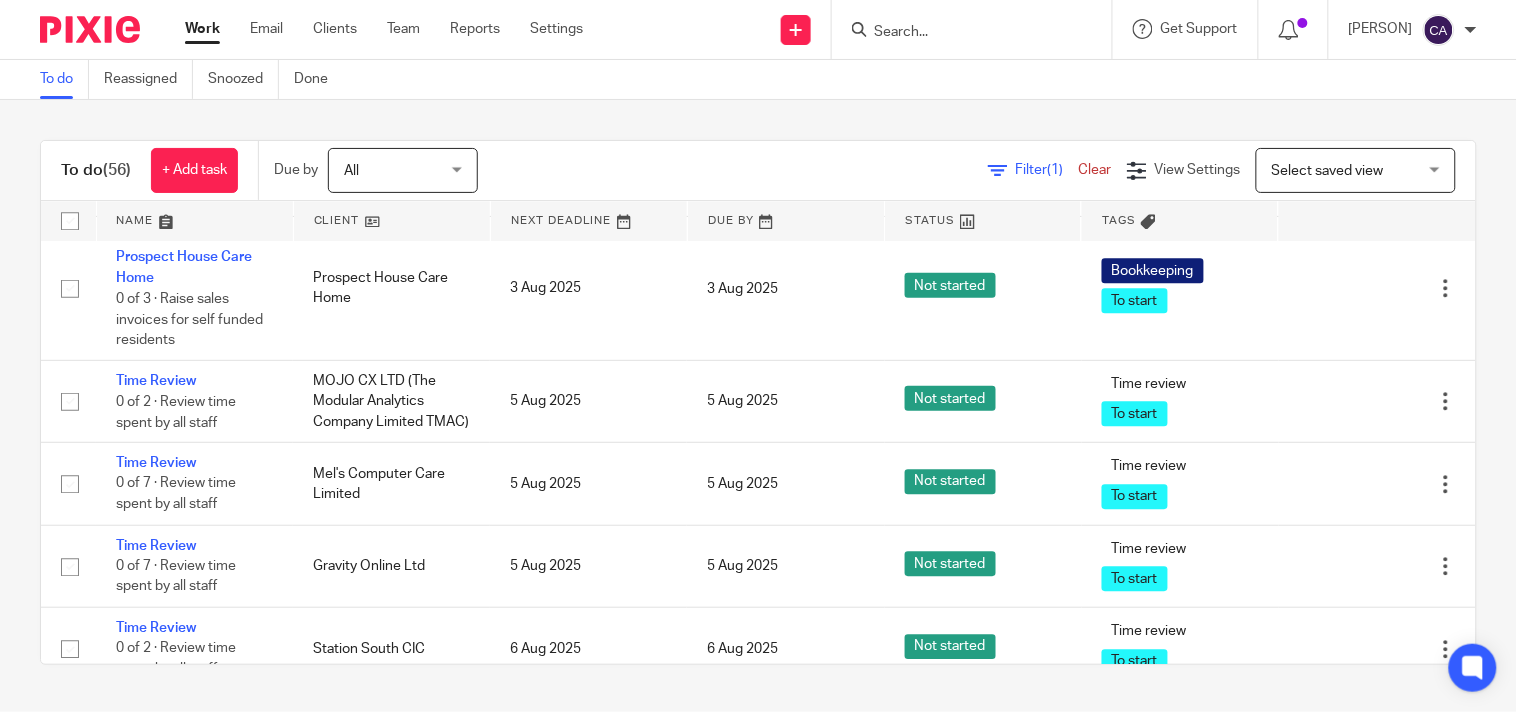 click on "Select saved view" at bounding box center [1345, 170] 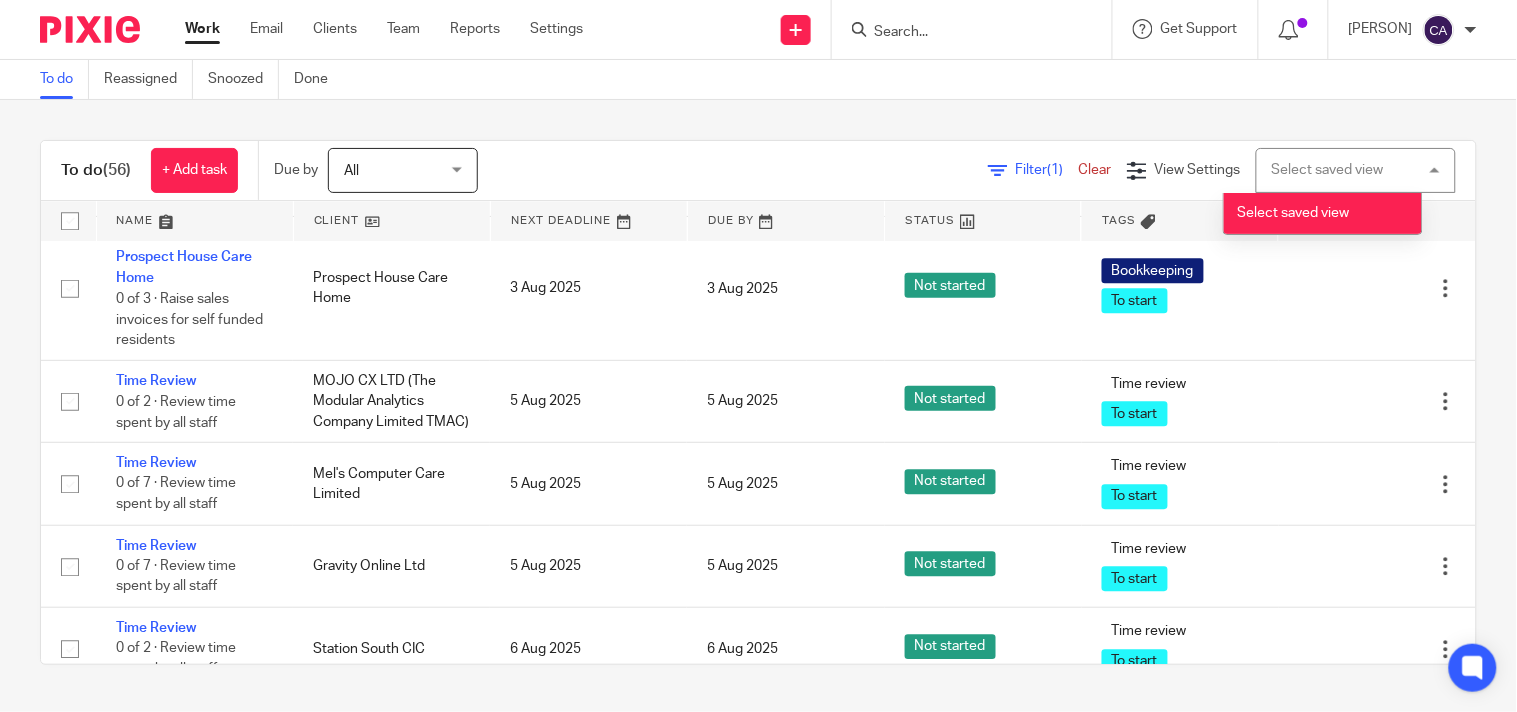 click on "Select saved view
Select saved view" at bounding box center (1356, 170) 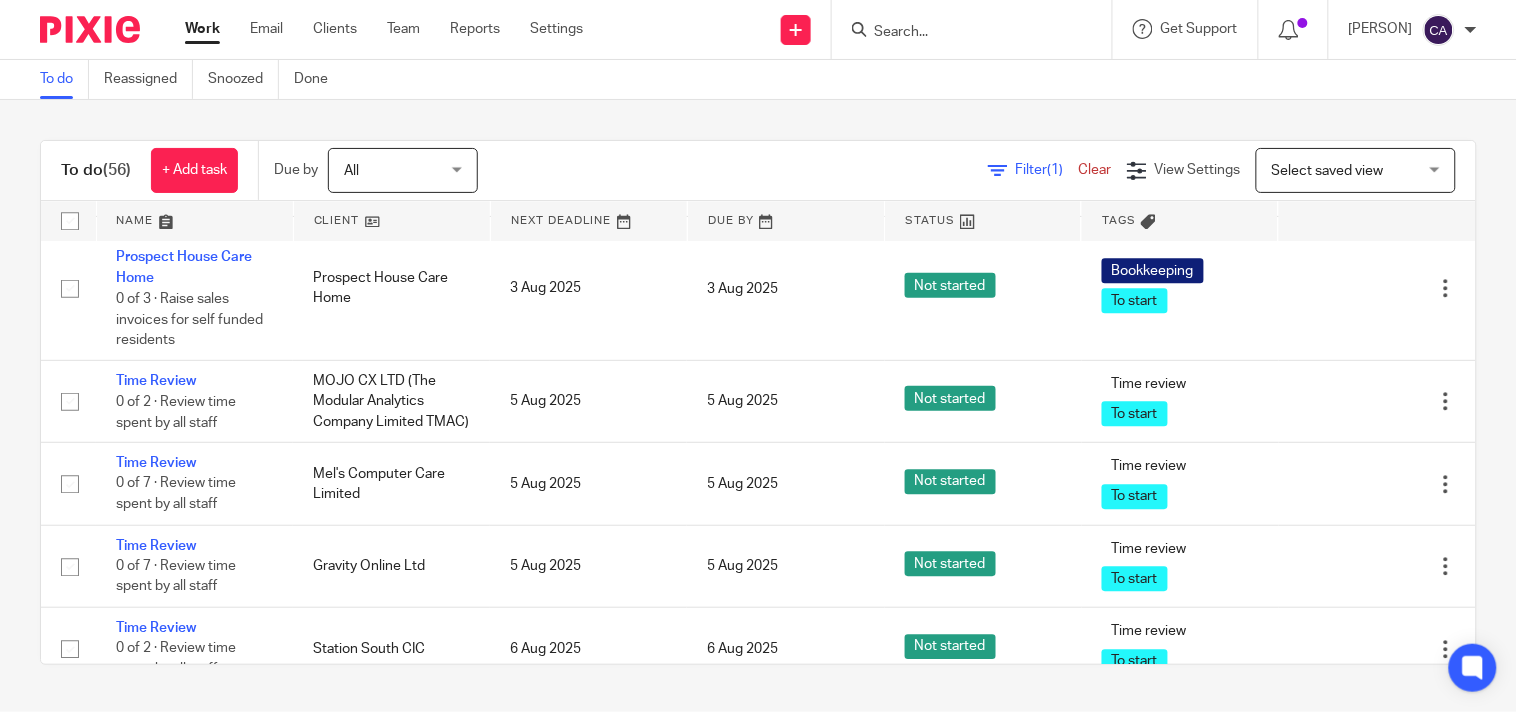 click on "Filter
(1)" at bounding box center (1047, 170) 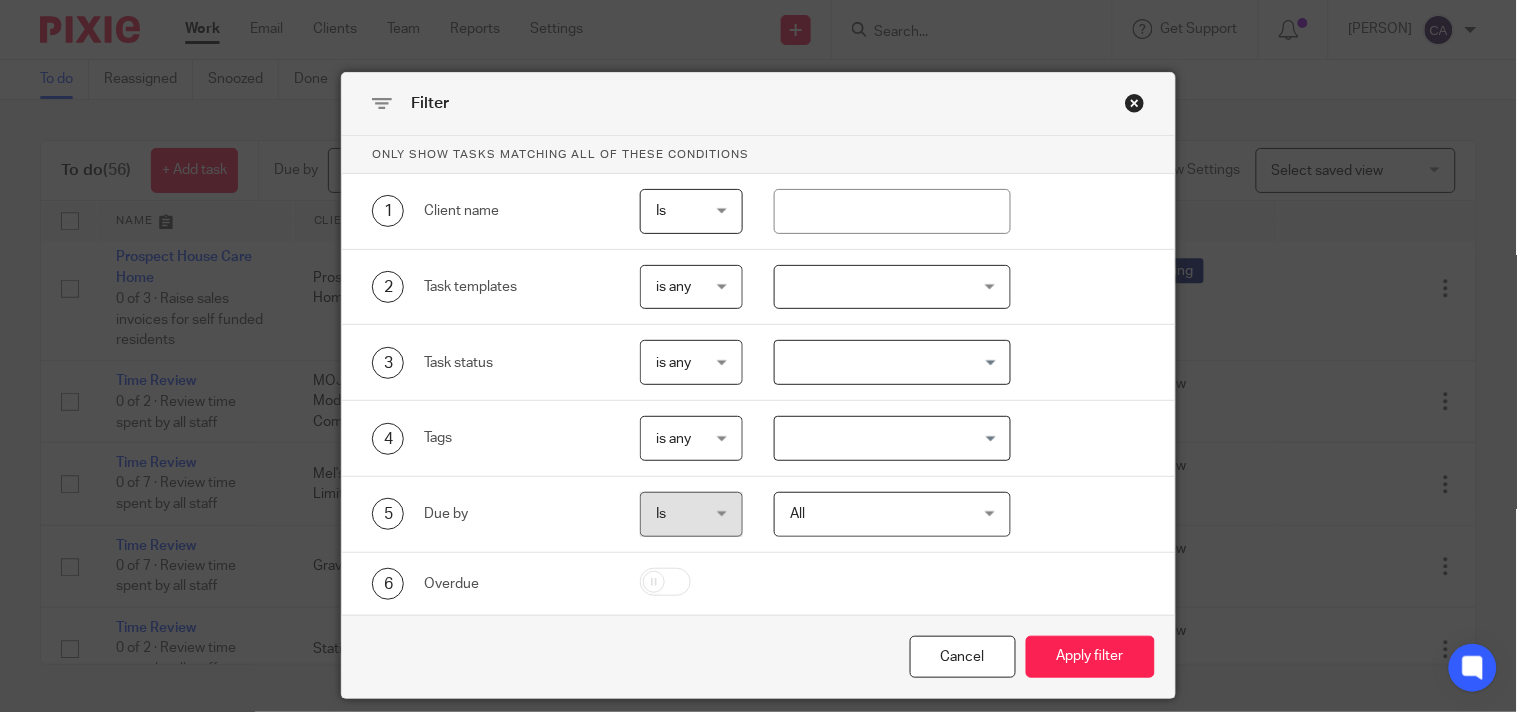 scroll, scrollTop: 0, scrollLeft: 0, axis: both 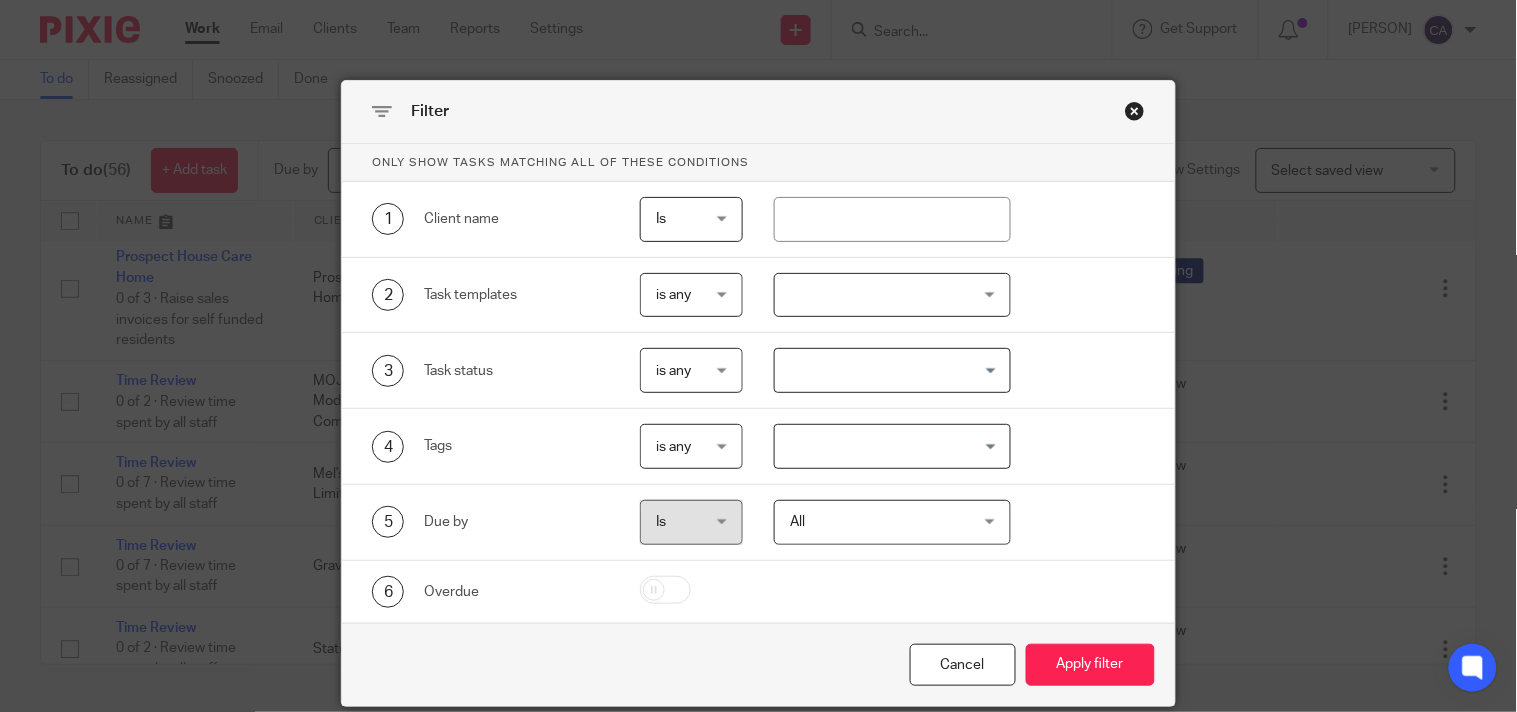 click on "Filter" at bounding box center [758, 112] 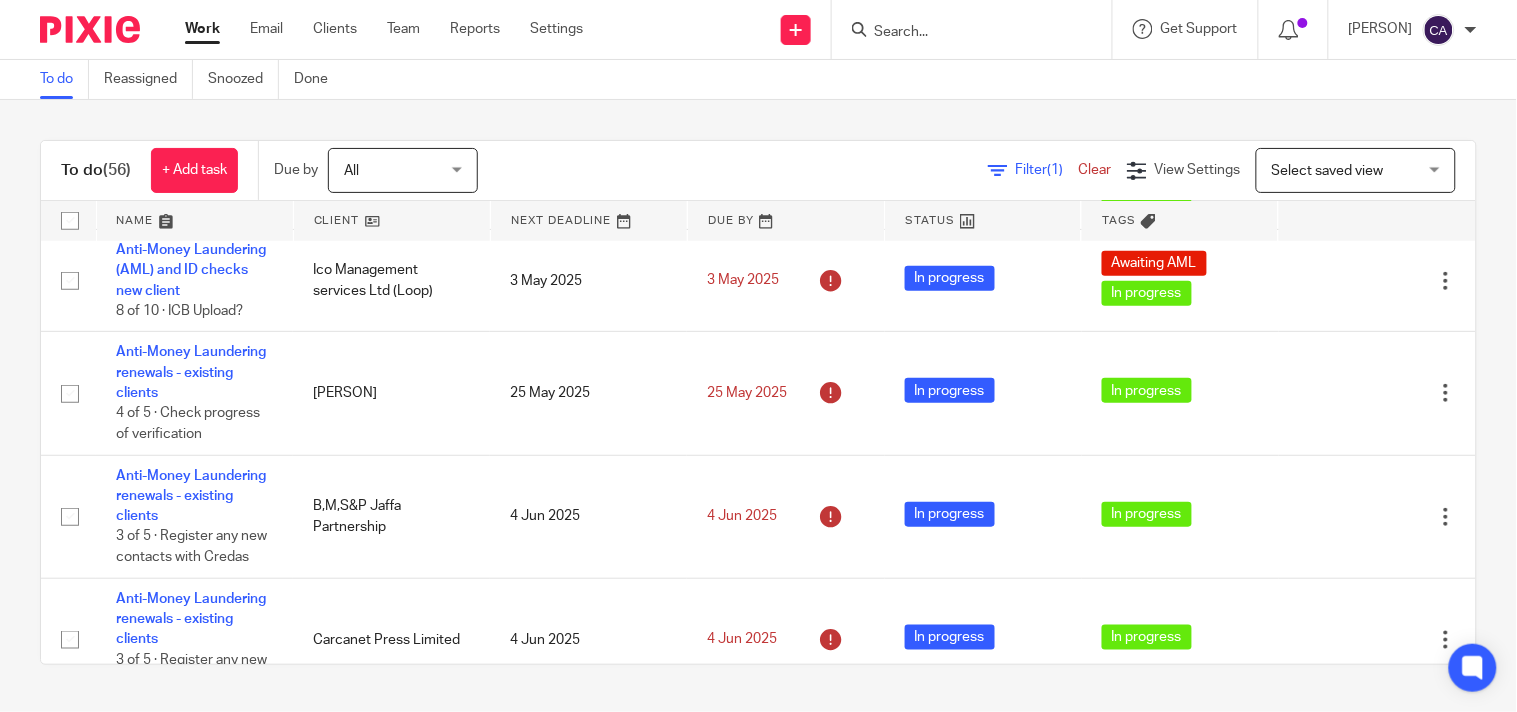 scroll, scrollTop: 2315, scrollLeft: 0, axis: vertical 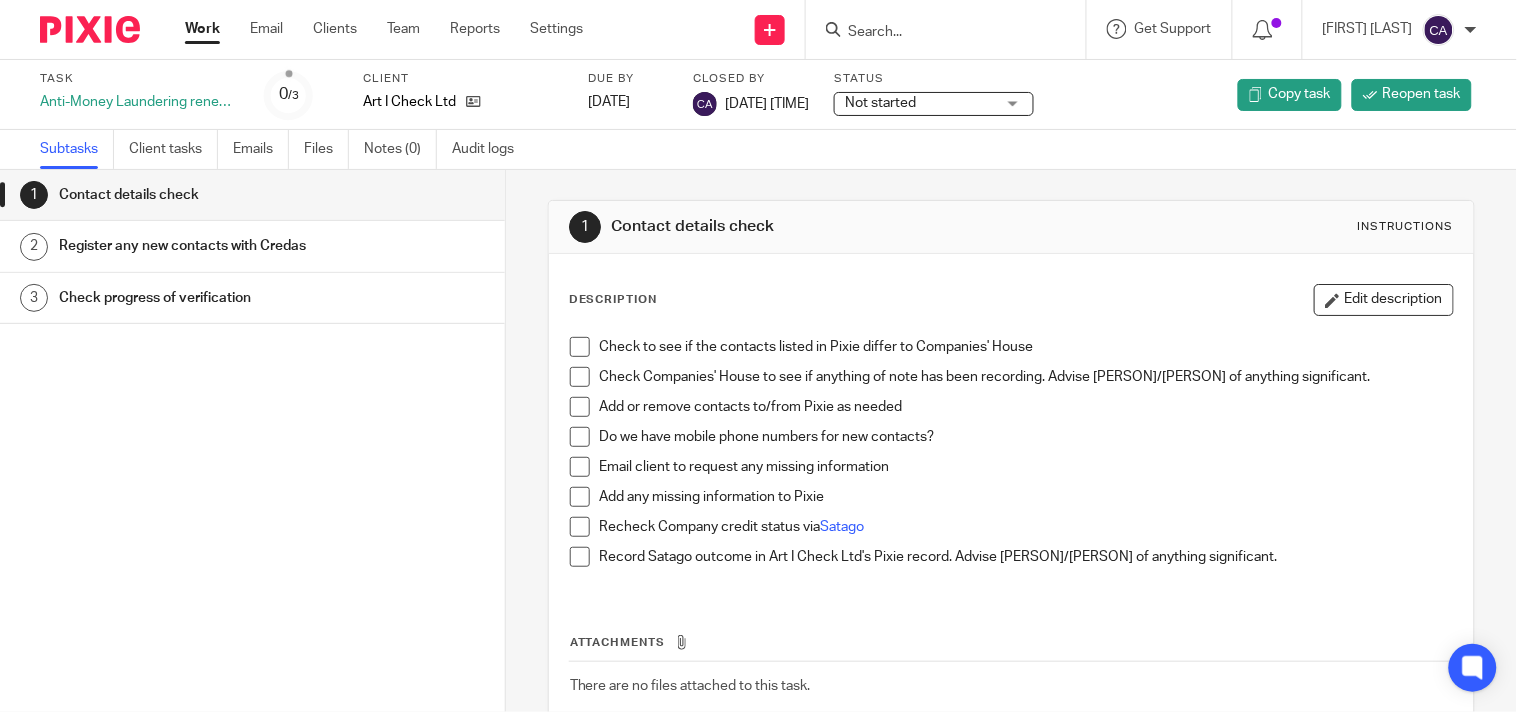 click on "Register any new contacts with Credas" at bounding box center (272, 246) 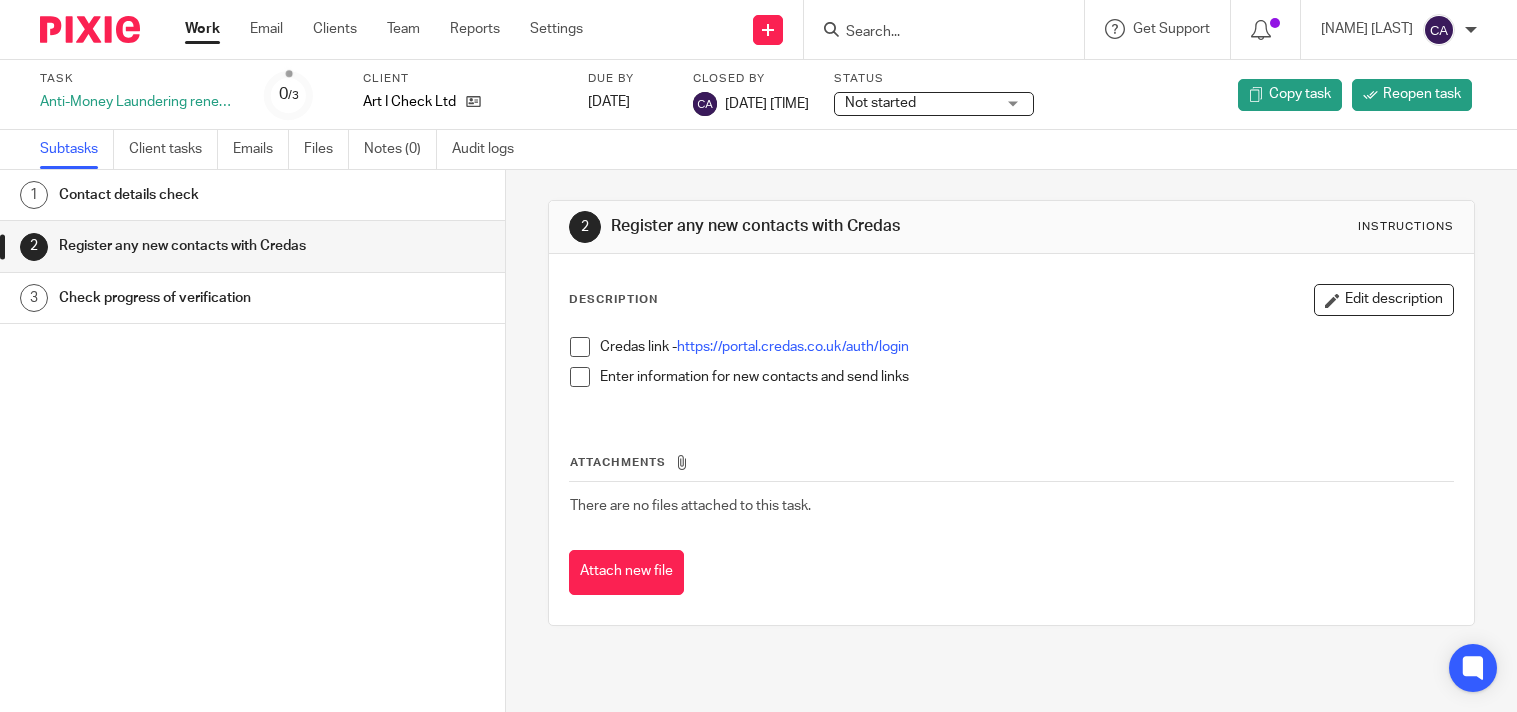 scroll, scrollTop: 0, scrollLeft: 0, axis: both 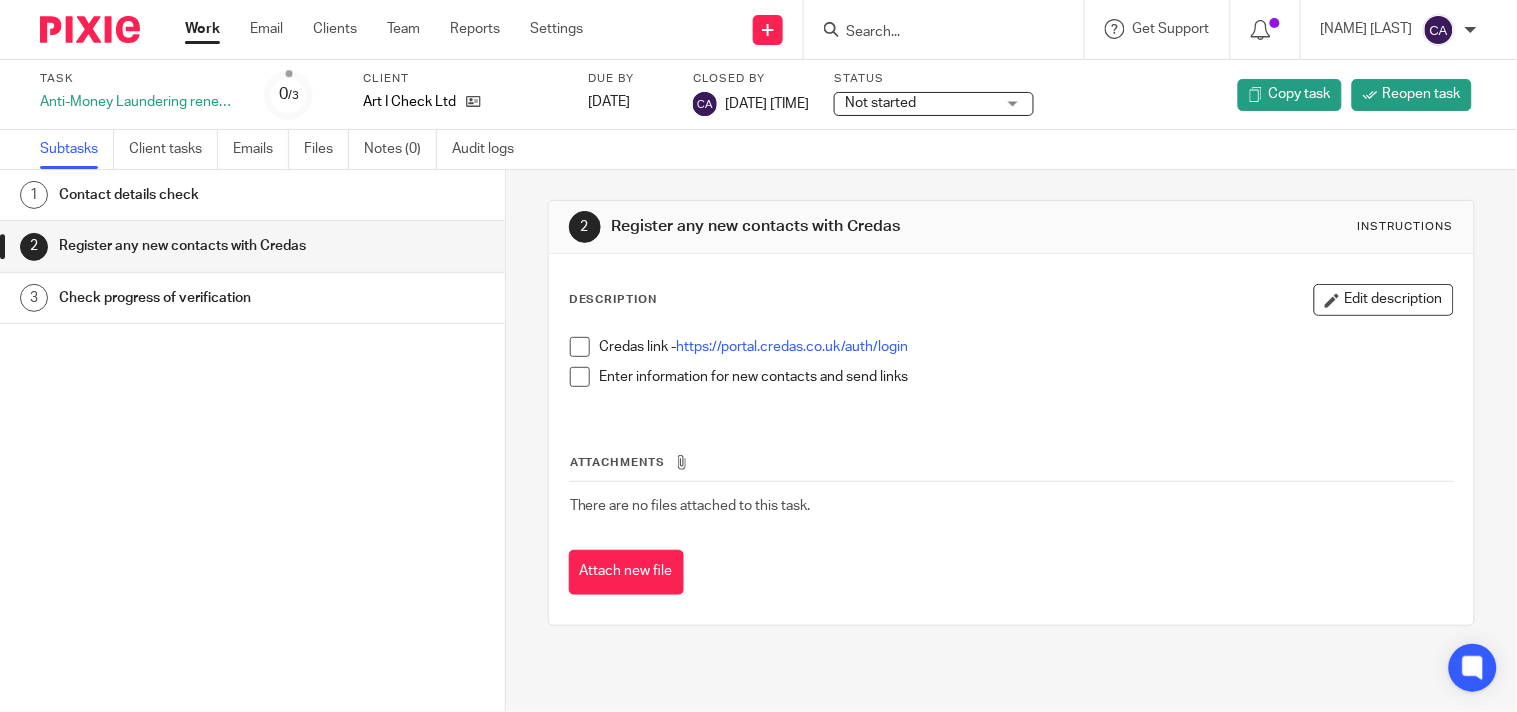 click on "Check progress of verification" at bounding box center [272, 298] 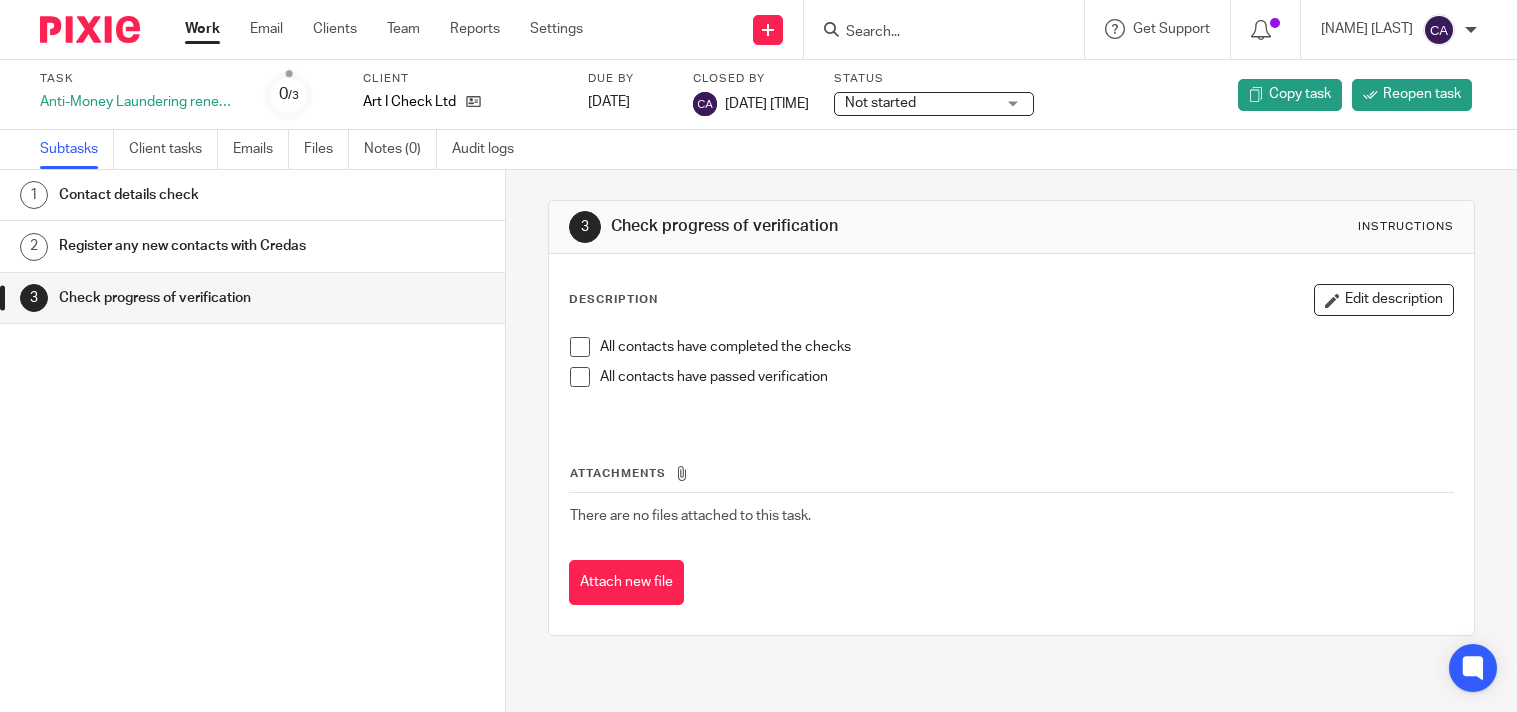 scroll, scrollTop: 0, scrollLeft: 0, axis: both 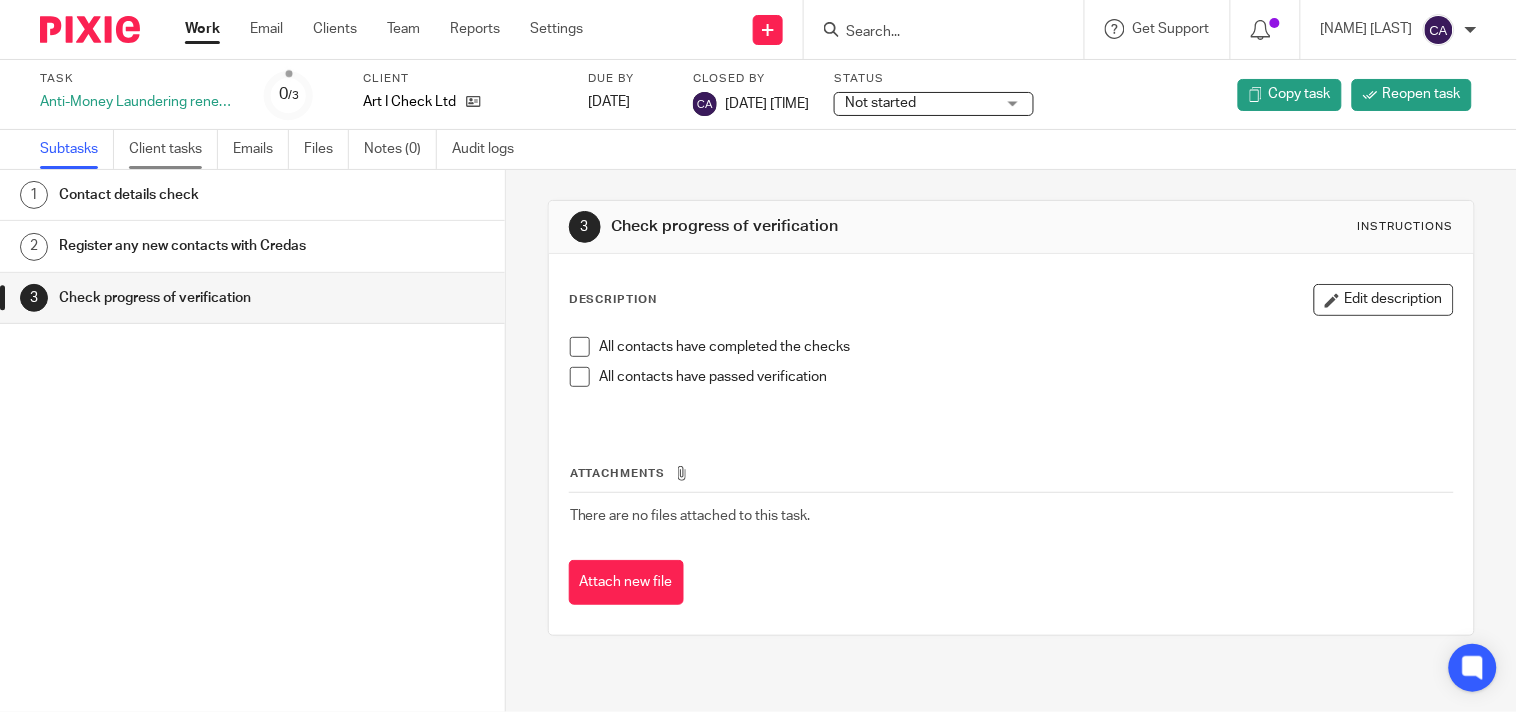 click on "Client tasks" at bounding box center [173, 149] 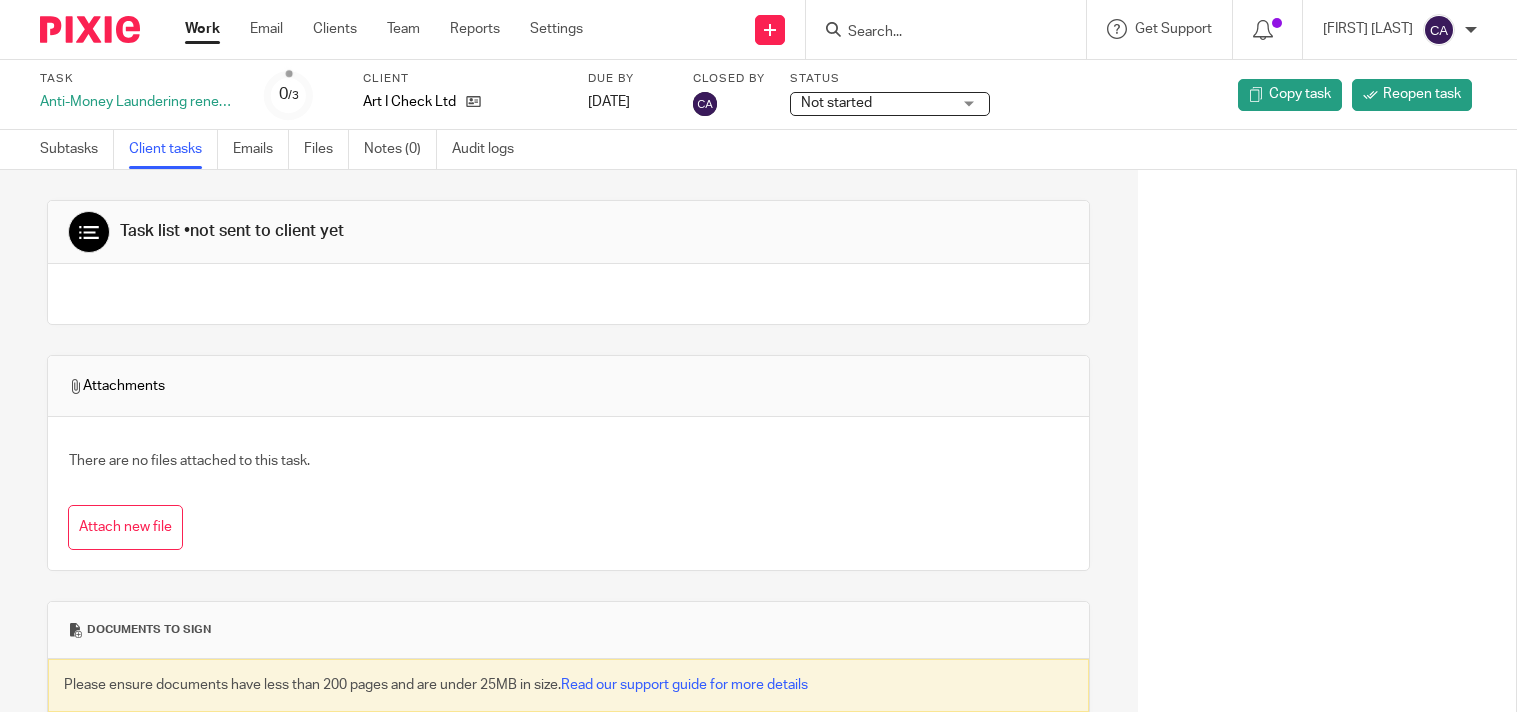 scroll, scrollTop: 0, scrollLeft: 0, axis: both 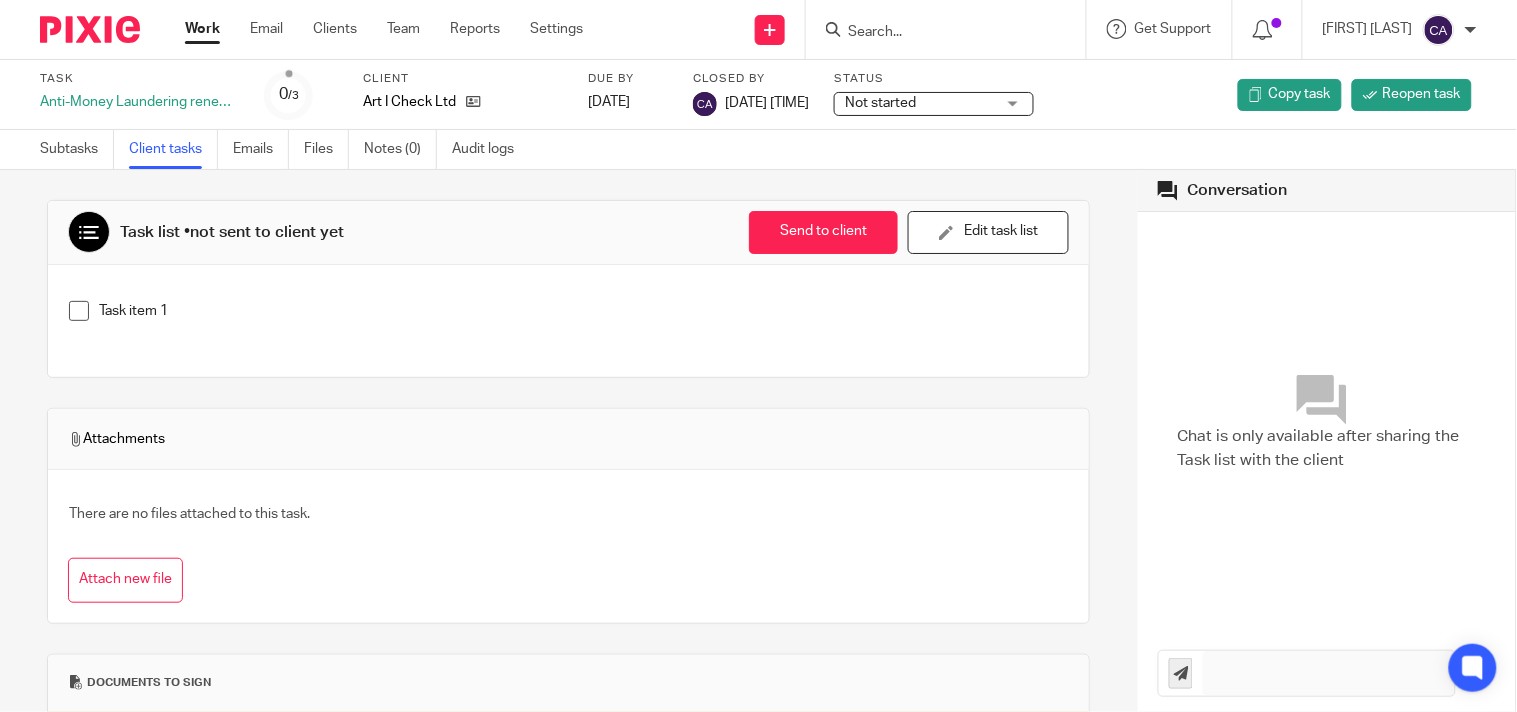 click at bounding box center (946, 29) 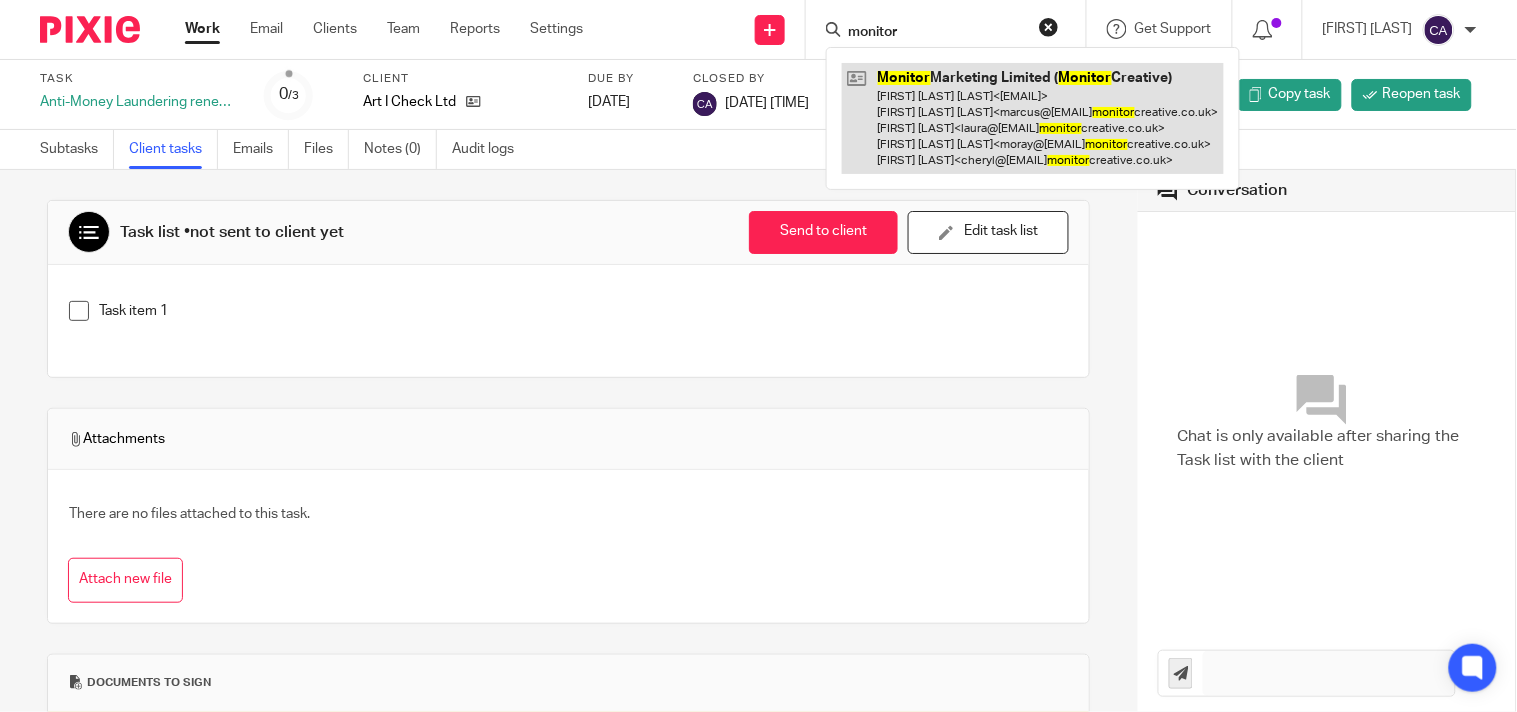 type on "monitor" 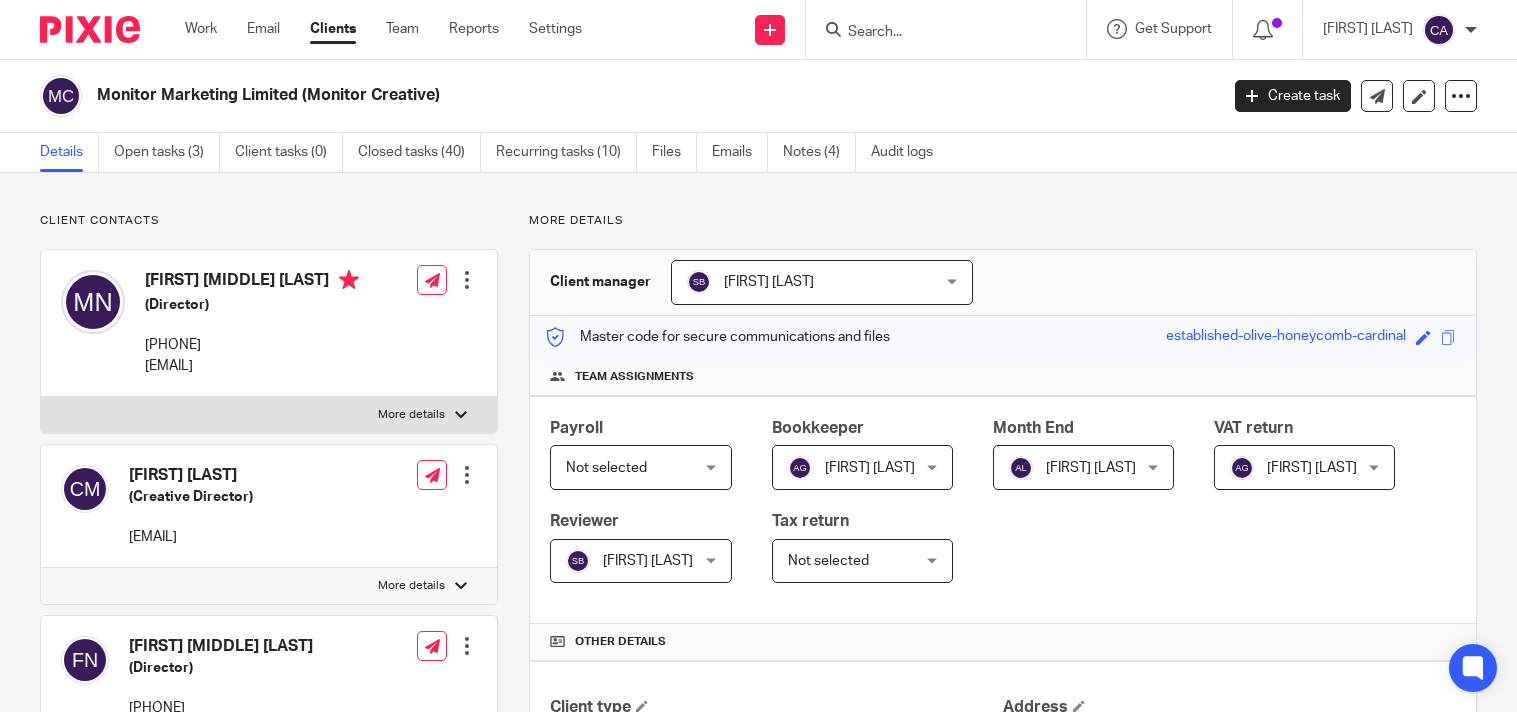 scroll, scrollTop: 0, scrollLeft: 0, axis: both 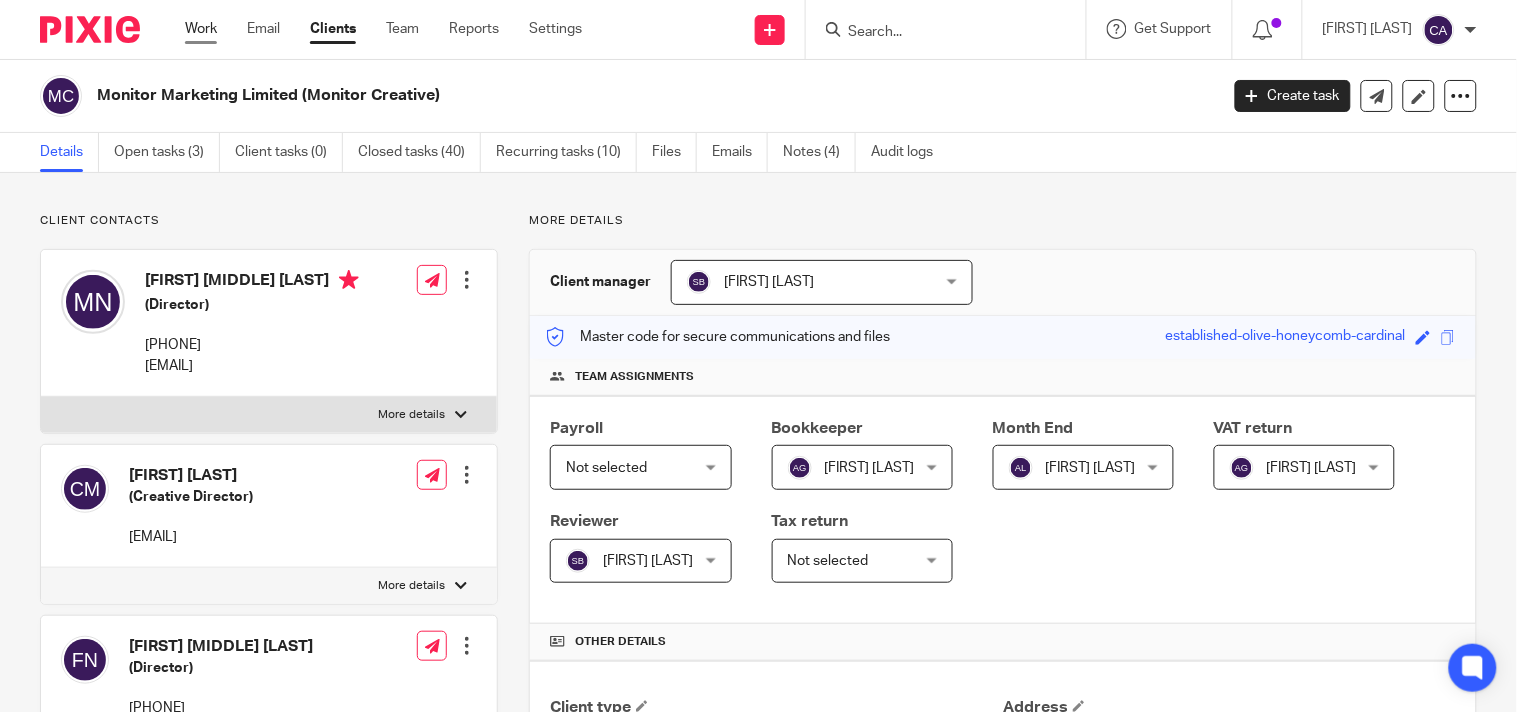 click on "Work" at bounding box center [201, 29] 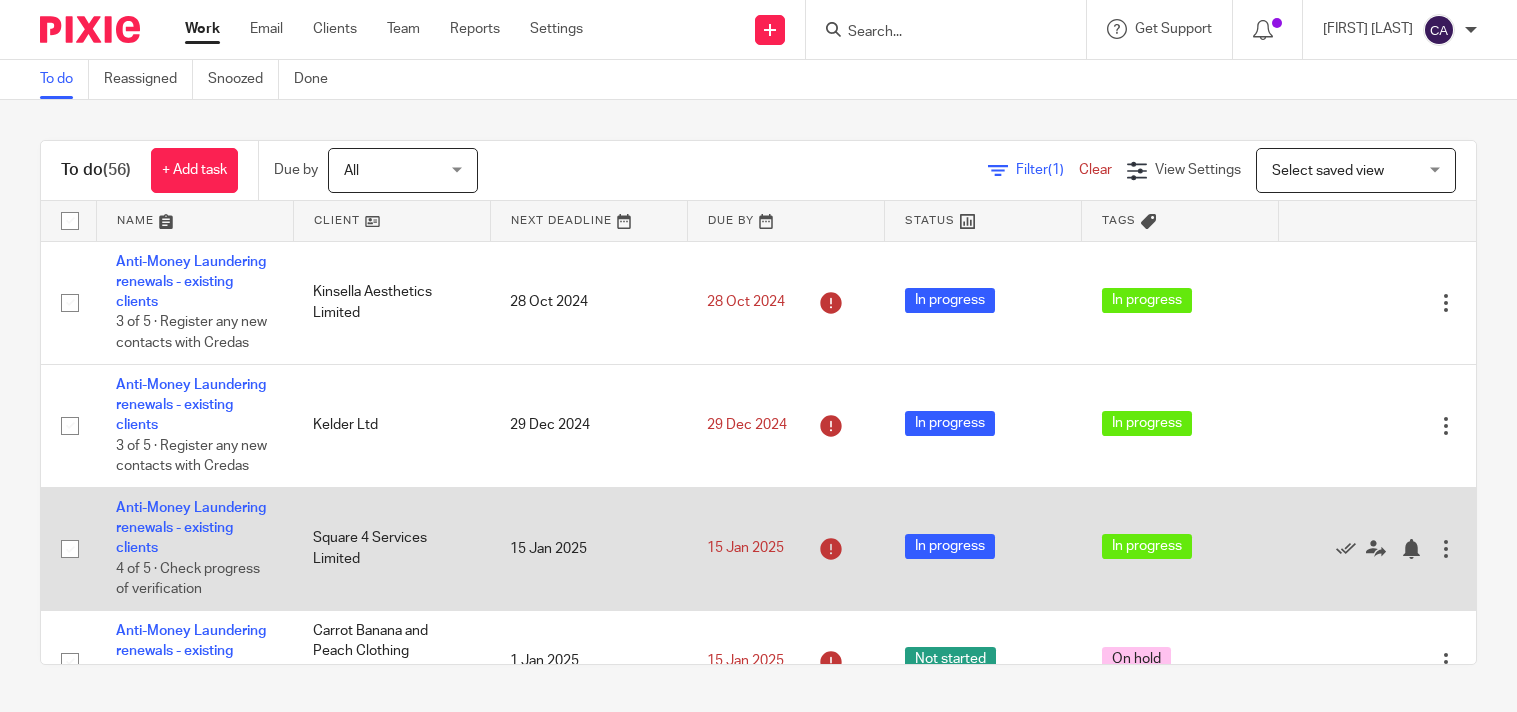 scroll, scrollTop: 0, scrollLeft: 0, axis: both 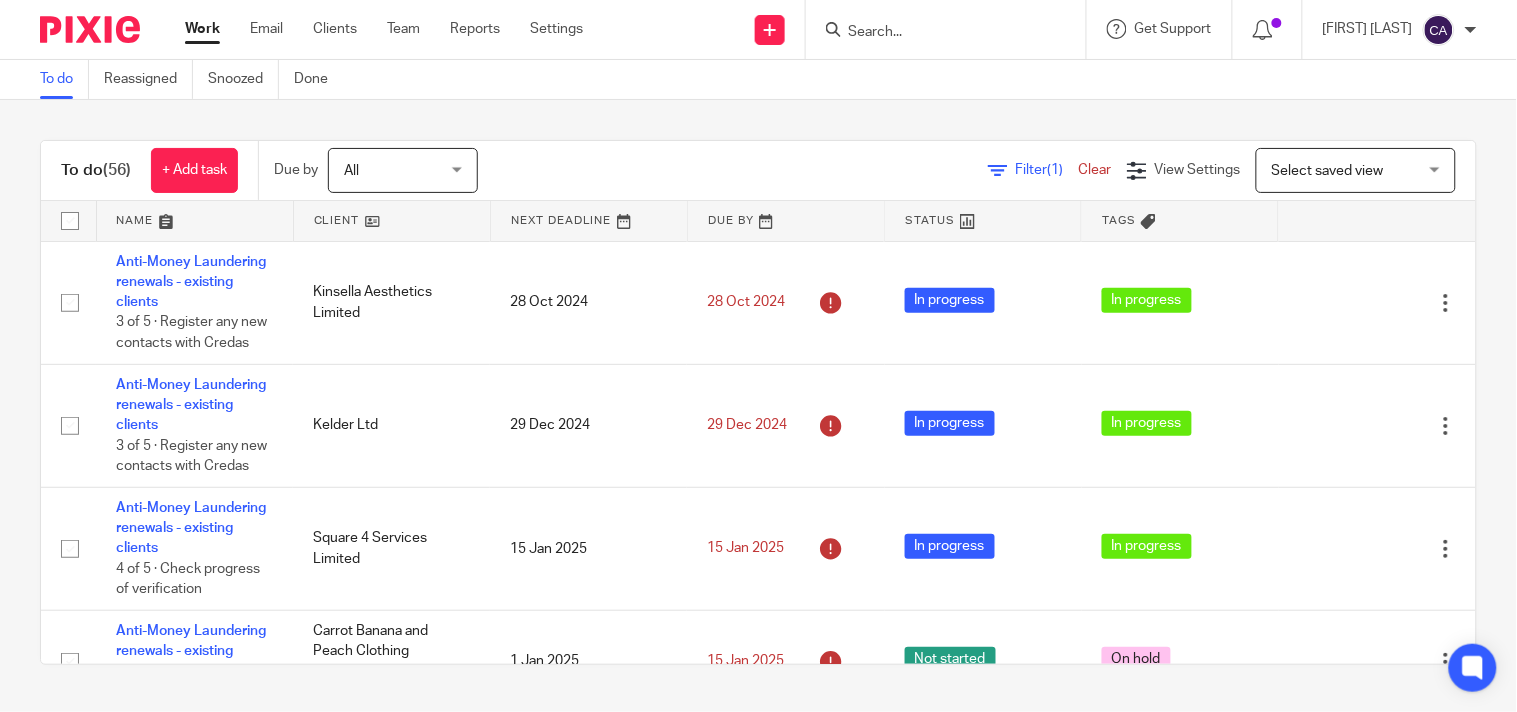 click at bounding box center [936, 33] 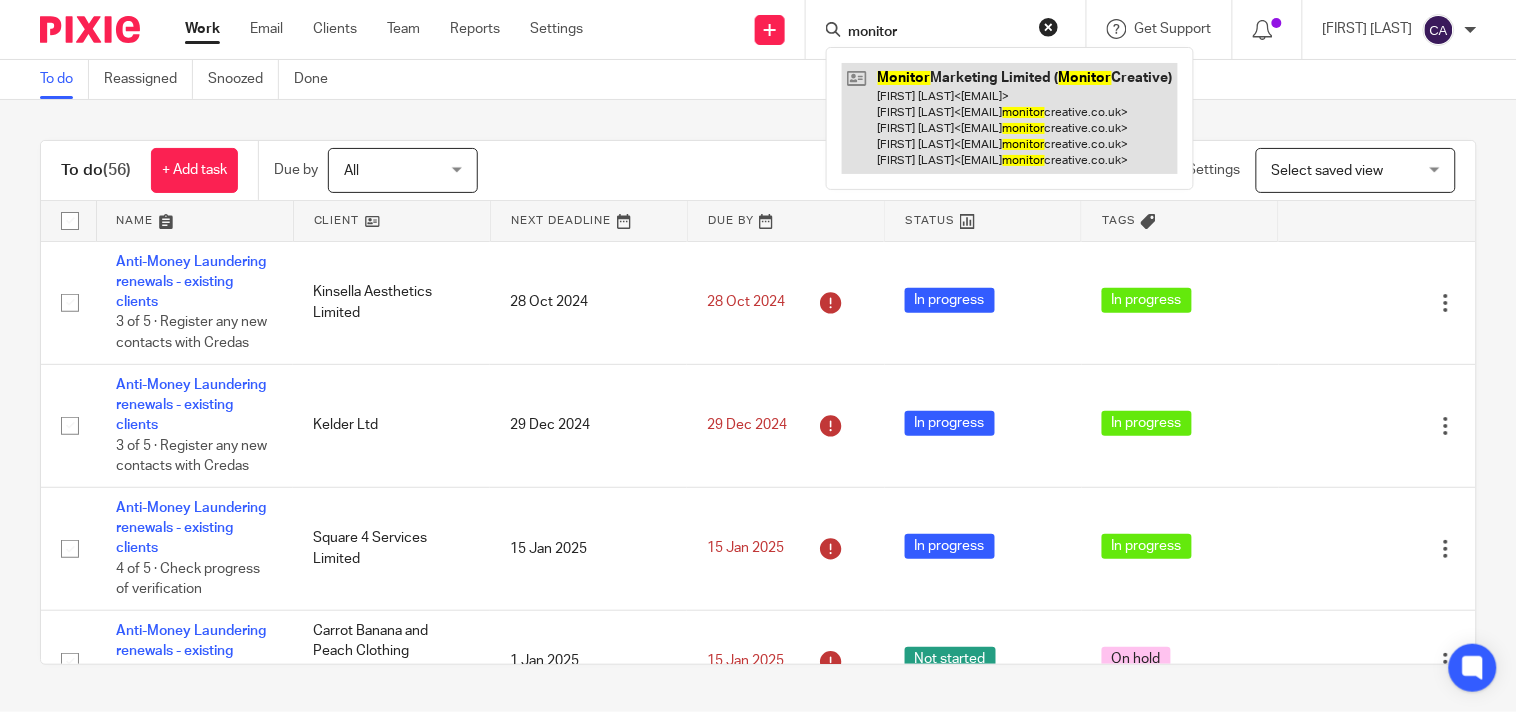 type on "monitor" 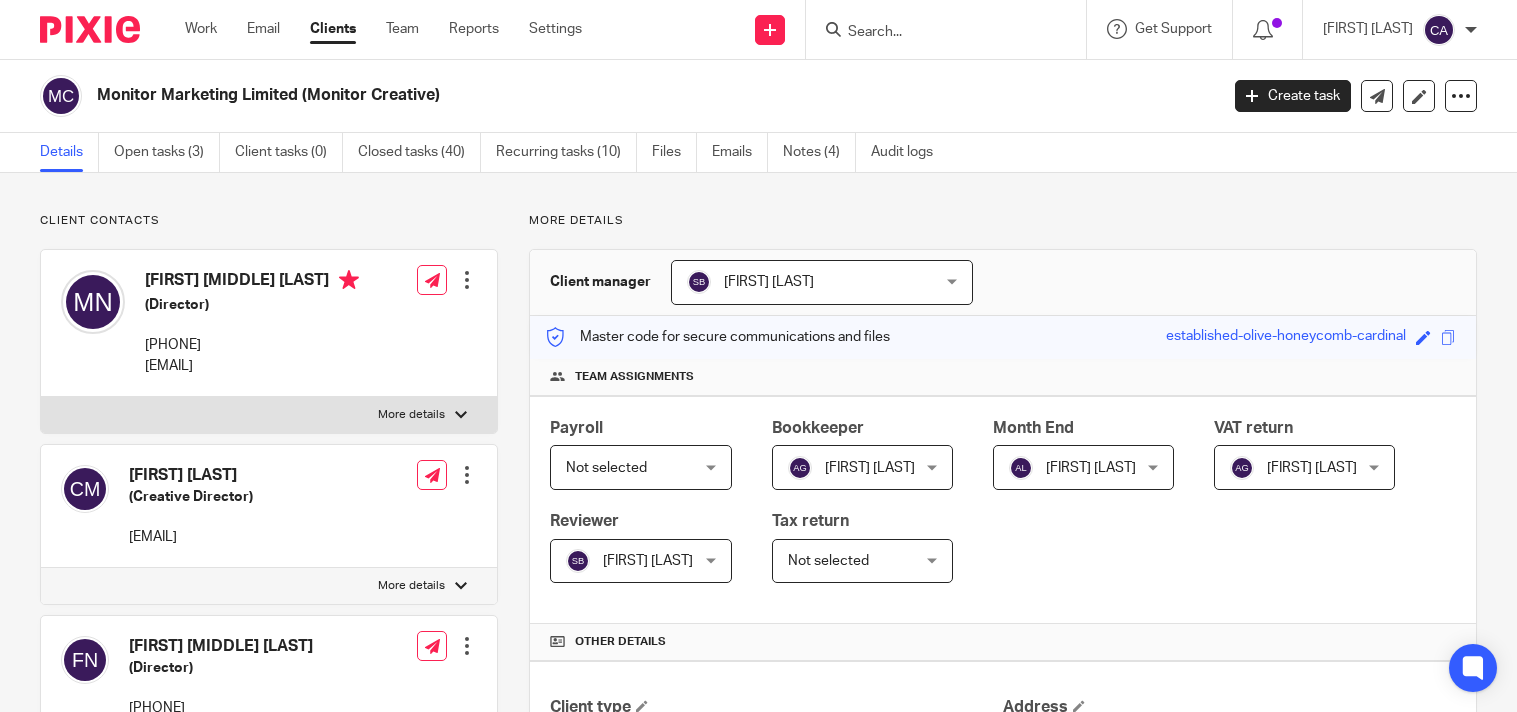 scroll, scrollTop: 0, scrollLeft: 0, axis: both 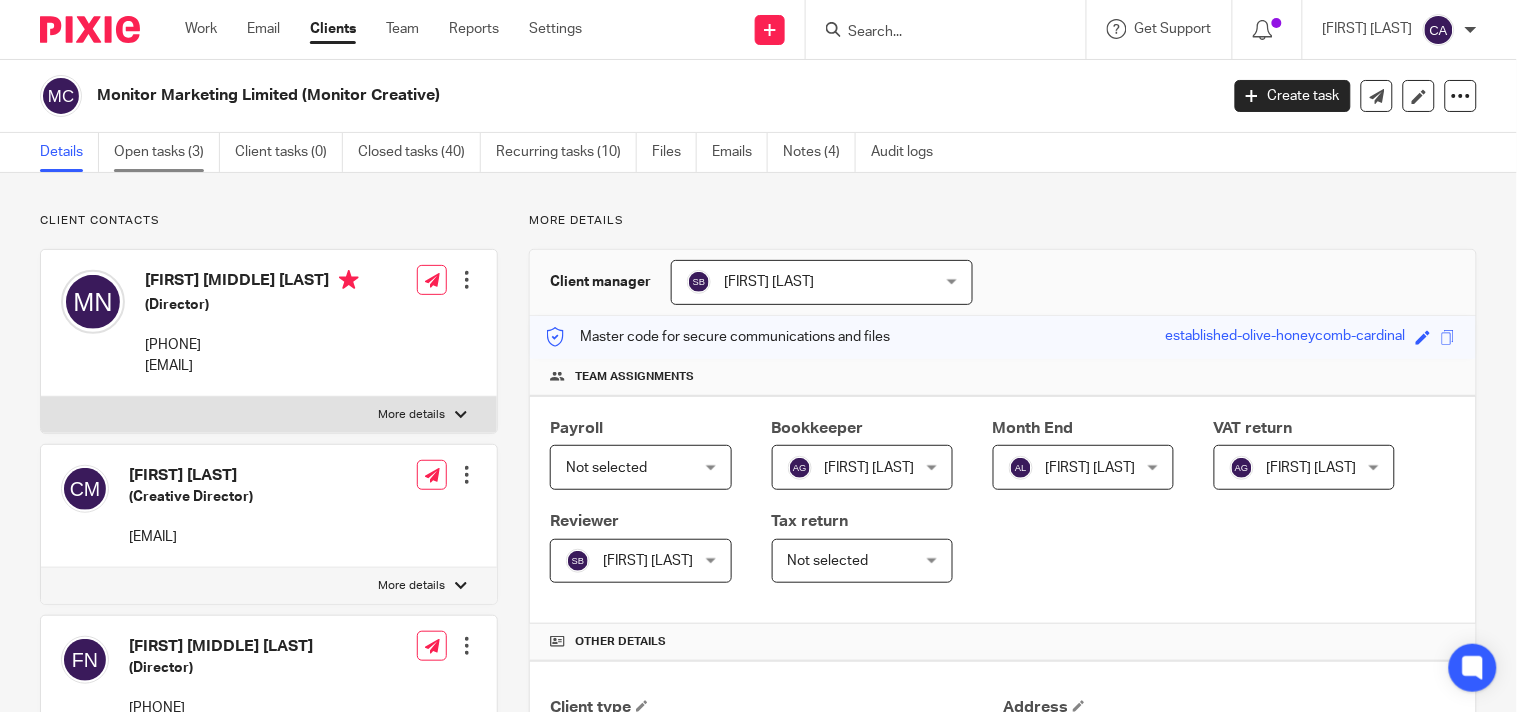 click on "Open tasks (3)" at bounding box center [167, 152] 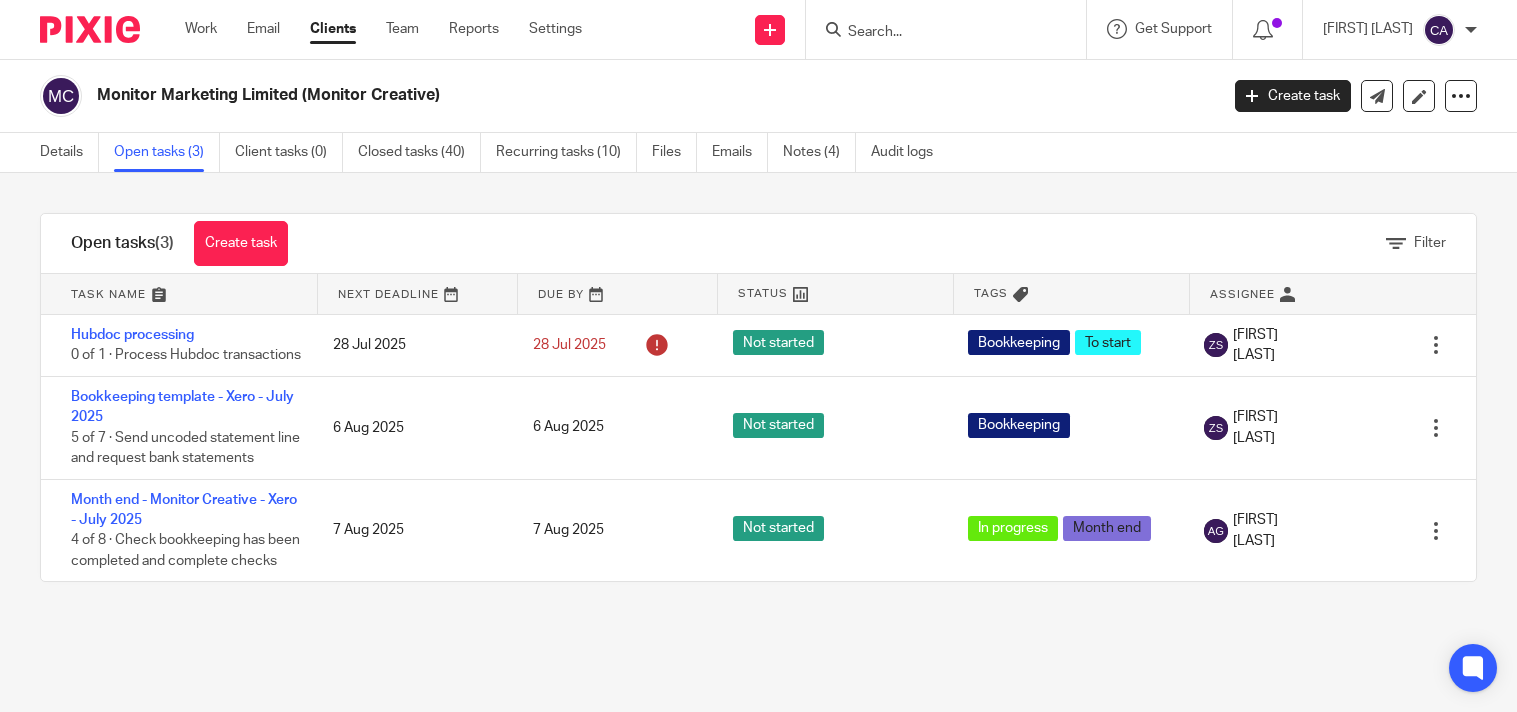 scroll, scrollTop: 0, scrollLeft: 0, axis: both 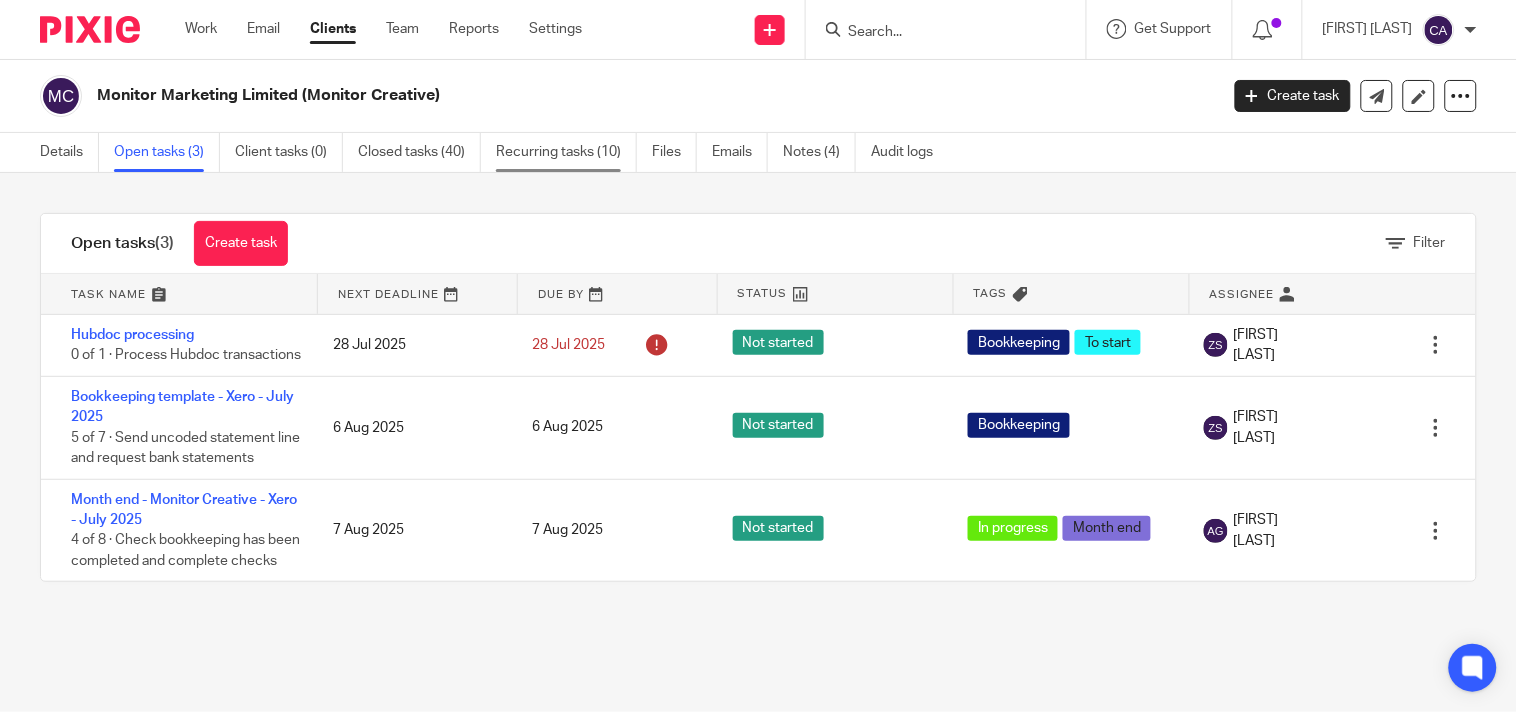 click on "Recurring tasks (10)" at bounding box center [566, 152] 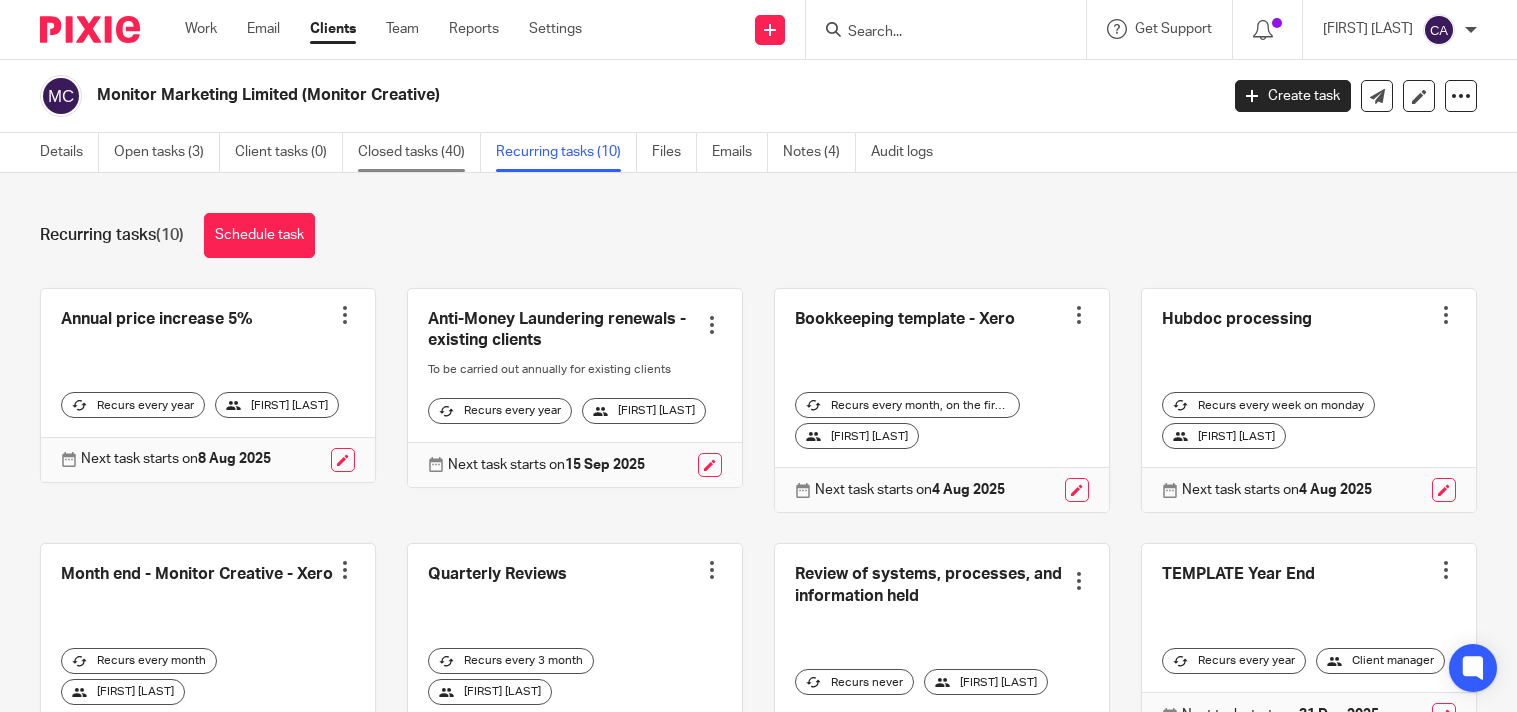 scroll, scrollTop: 0, scrollLeft: 0, axis: both 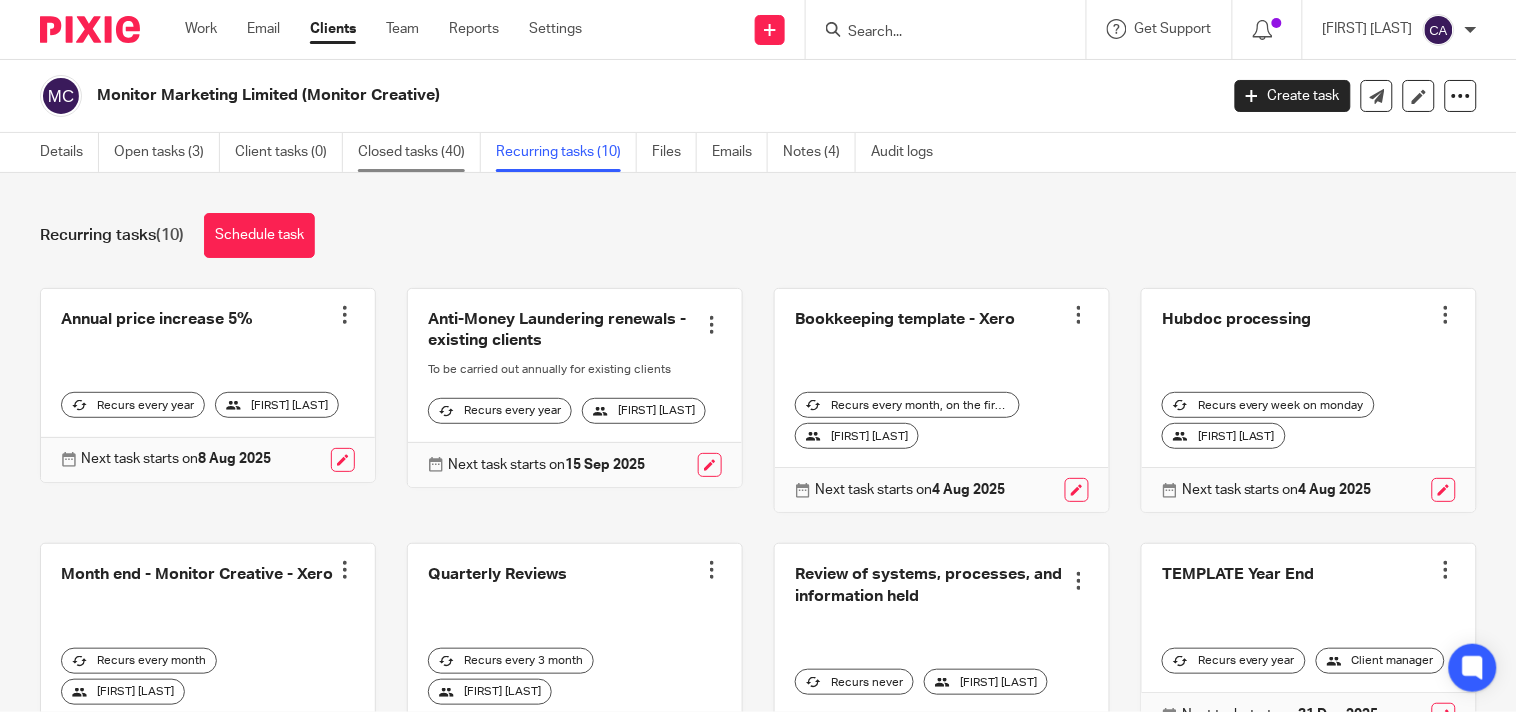 click on "Closed tasks (40)" at bounding box center [419, 152] 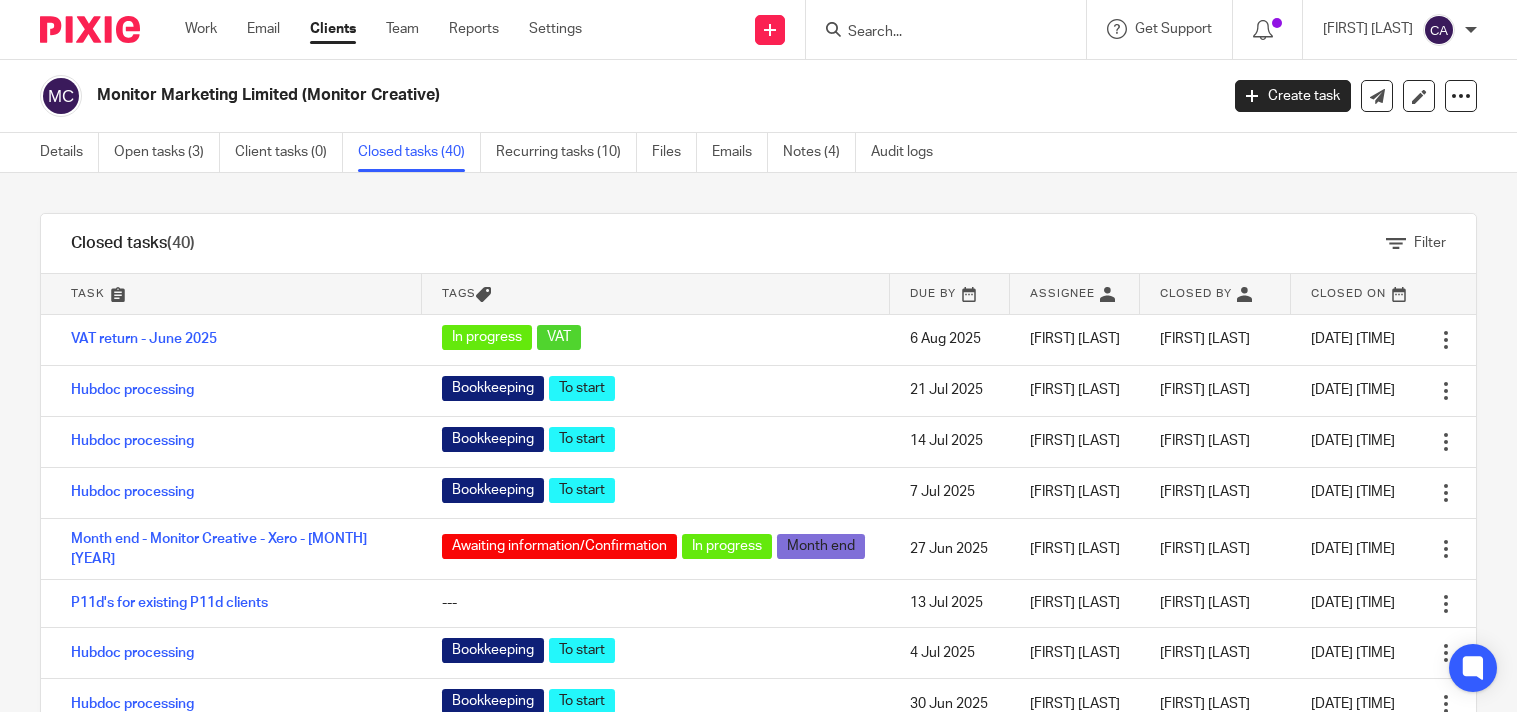 scroll, scrollTop: 0, scrollLeft: 0, axis: both 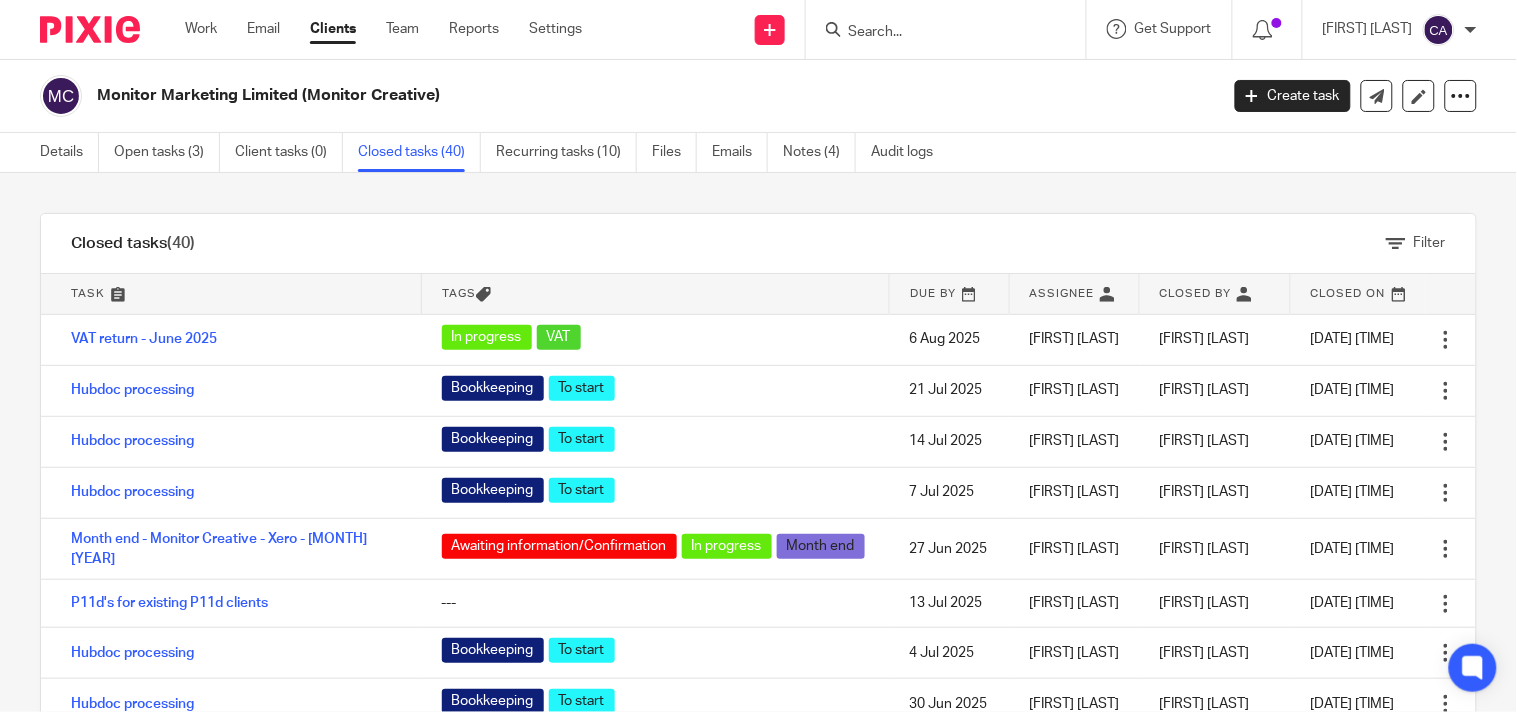 click at bounding box center (231, 294) 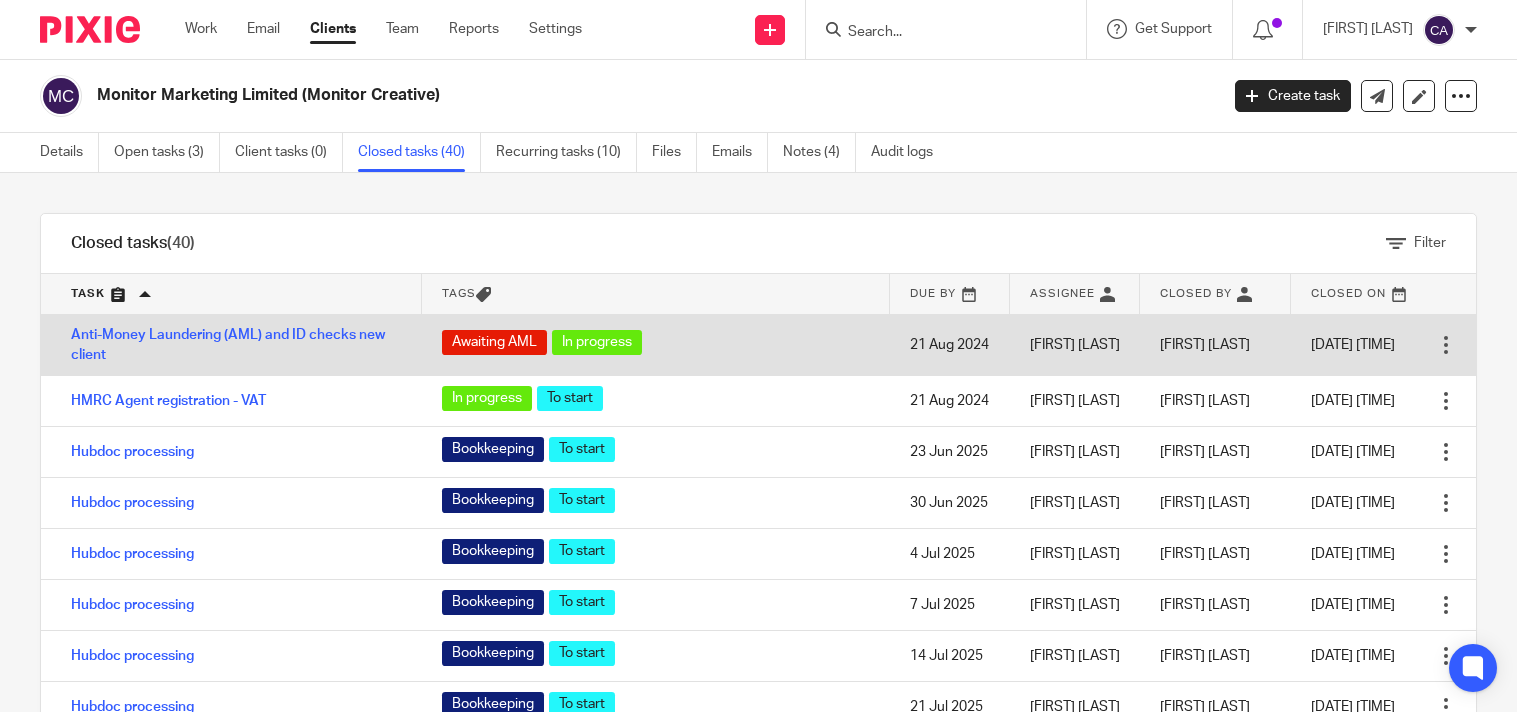 scroll, scrollTop: 0, scrollLeft: 0, axis: both 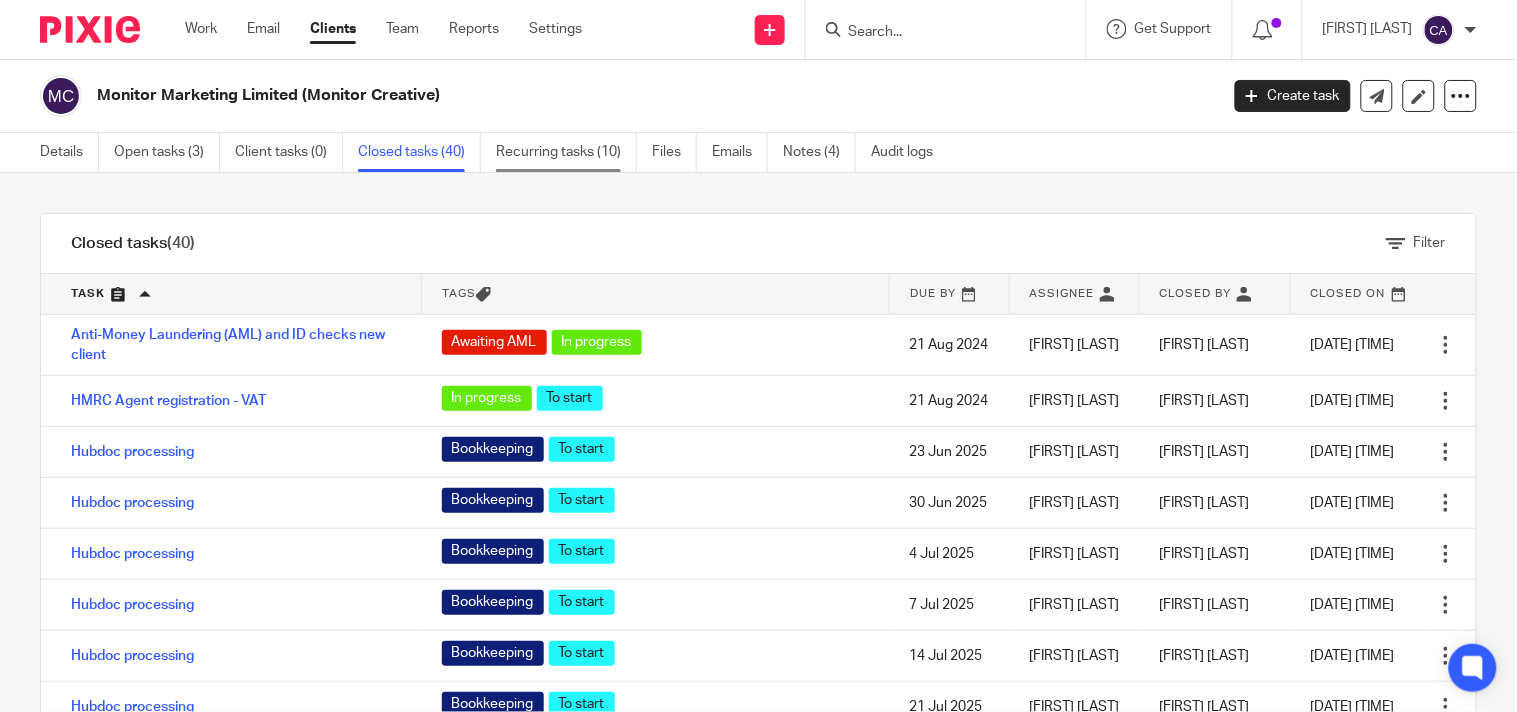 click on "Recurring tasks (10)" at bounding box center [566, 152] 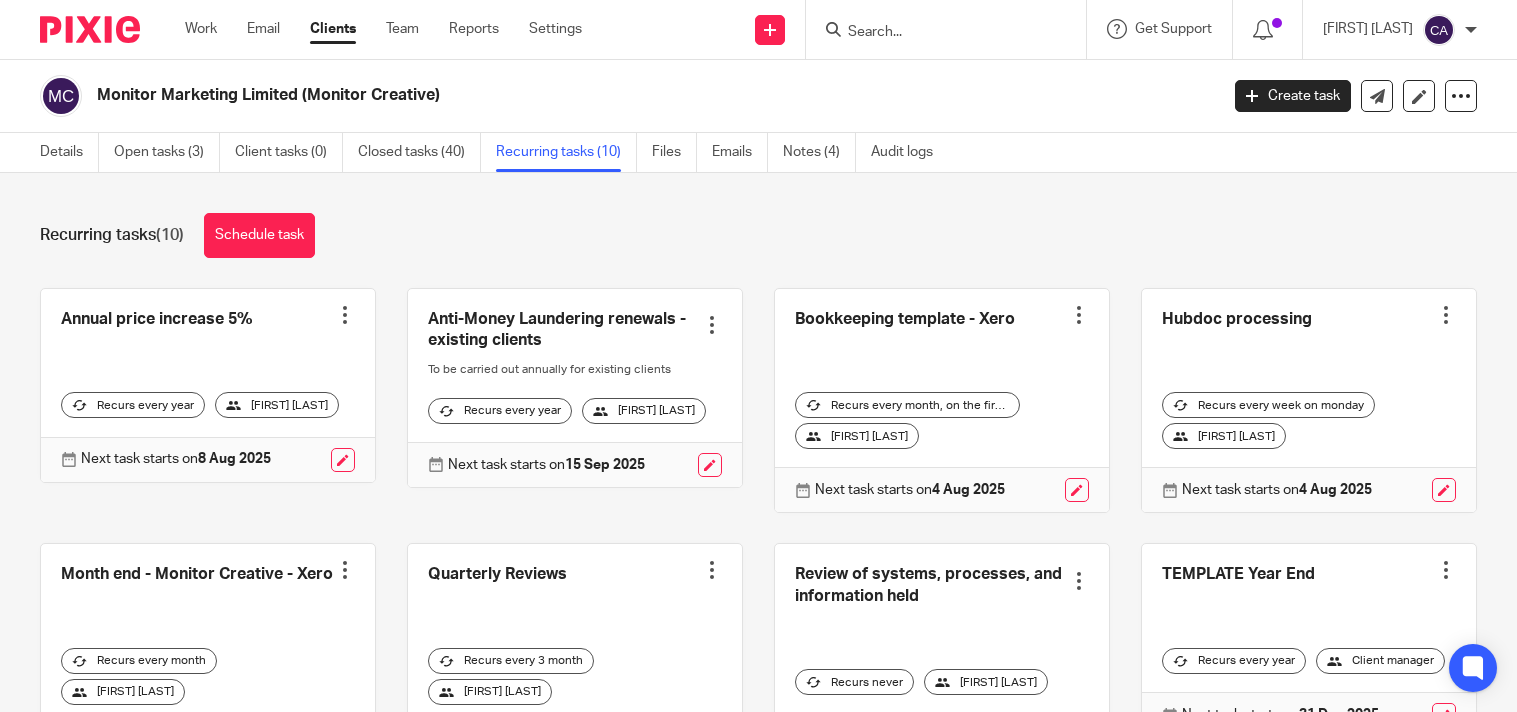 scroll, scrollTop: 0, scrollLeft: 0, axis: both 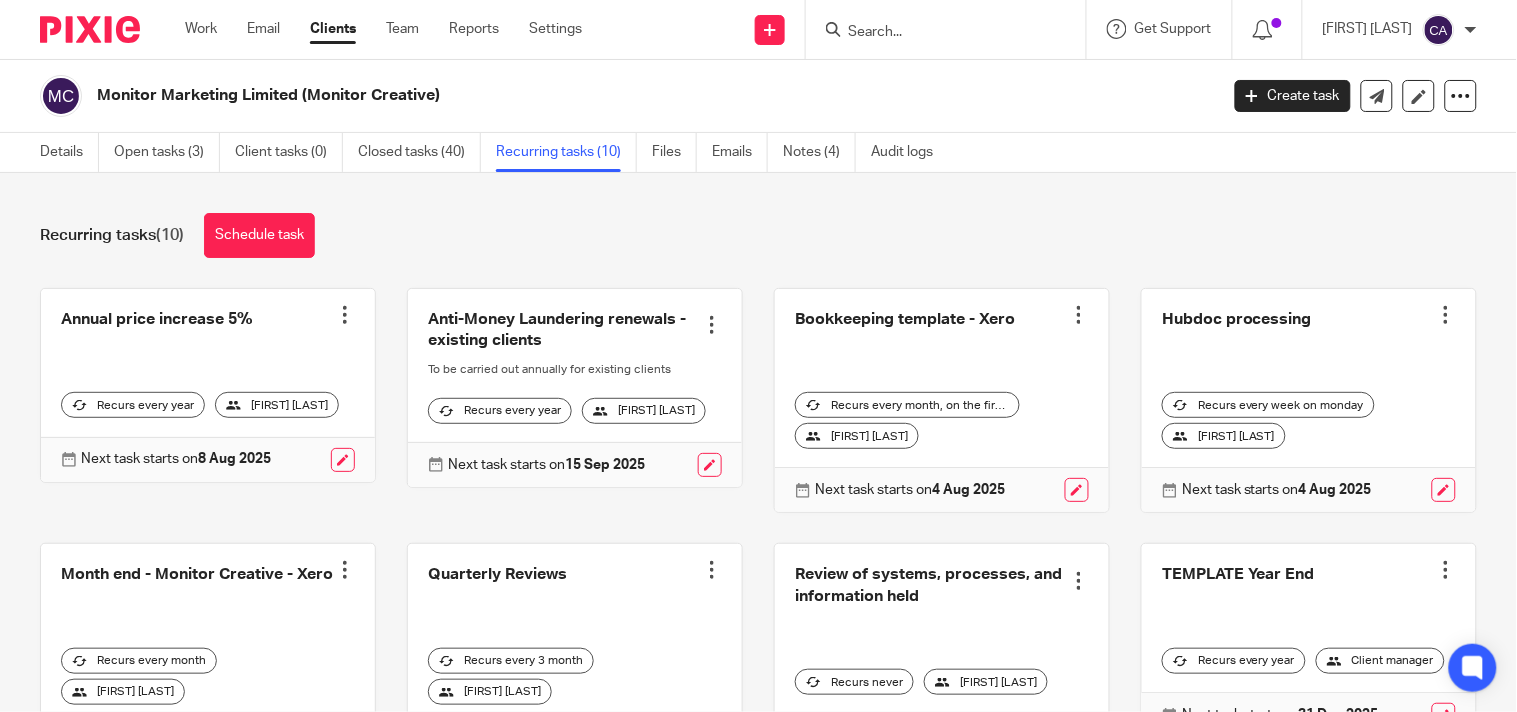 click at bounding box center (575, 388) 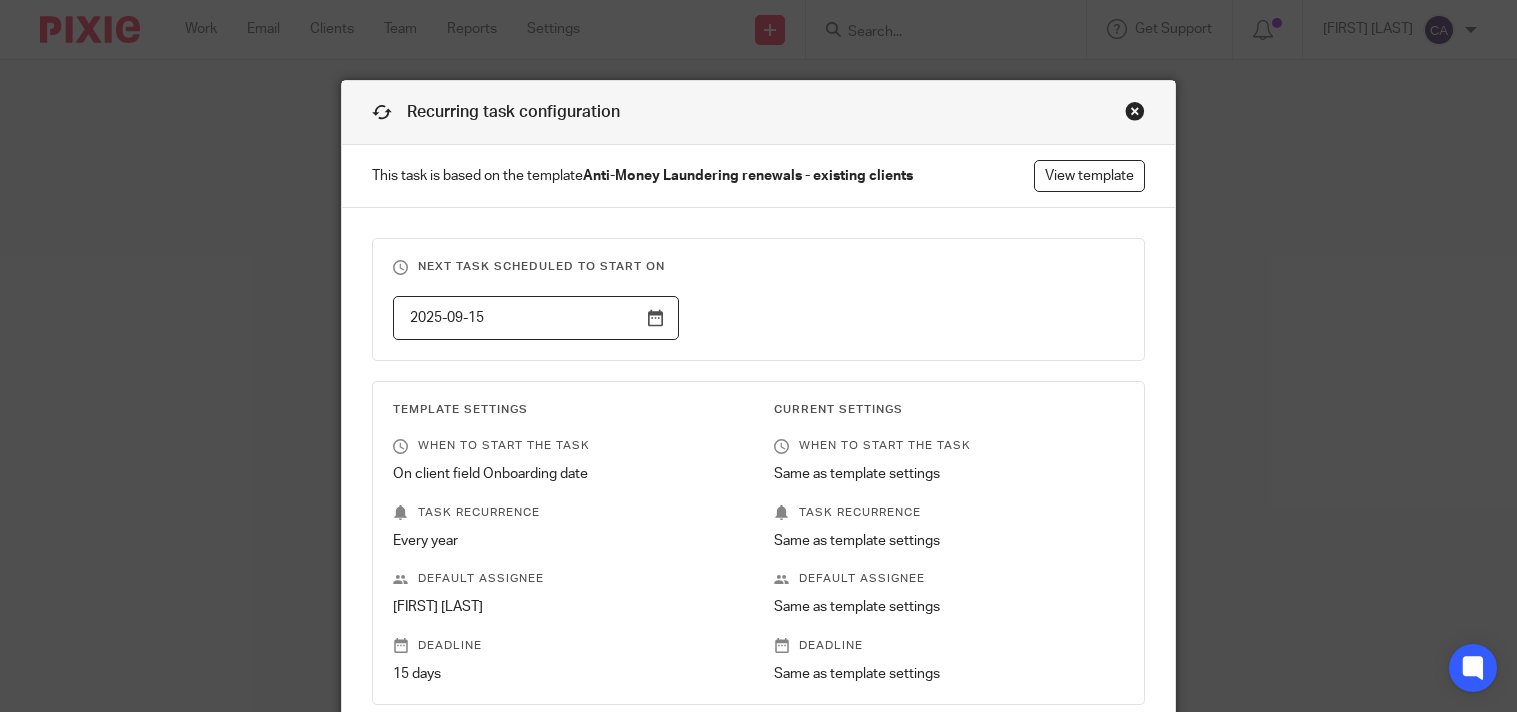 scroll, scrollTop: 0, scrollLeft: 0, axis: both 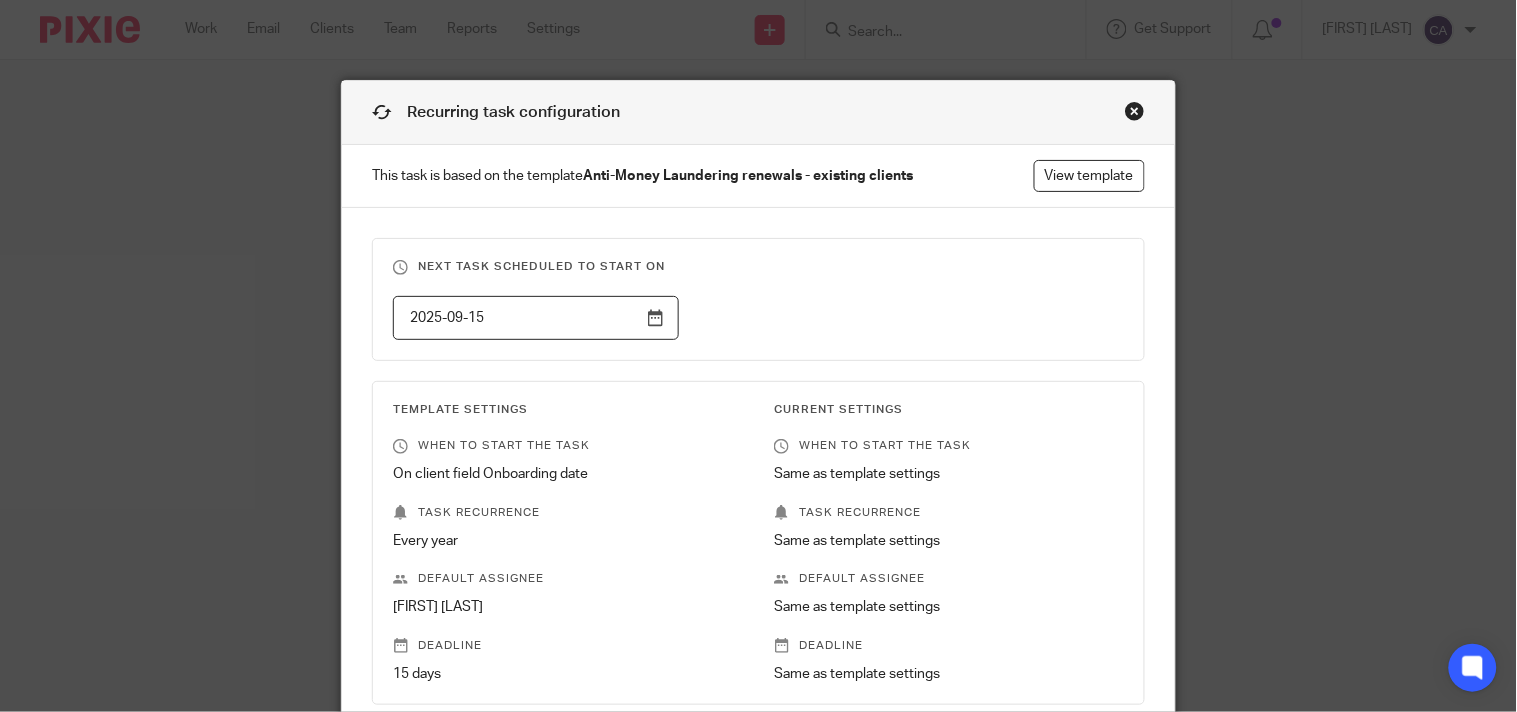 click at bounding box center (1135, 111) 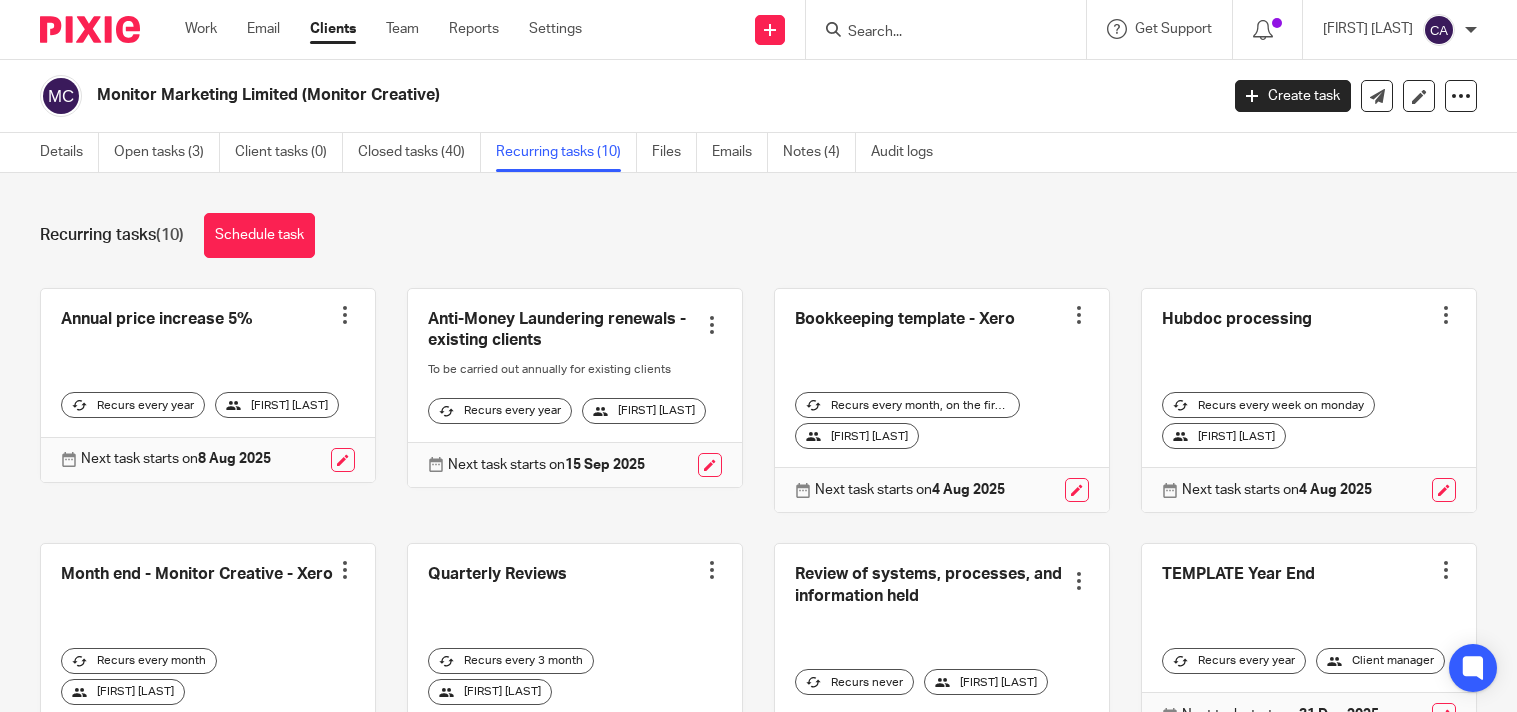 scroll, scrollTop: 0, scrollLeft: 0, axis: both 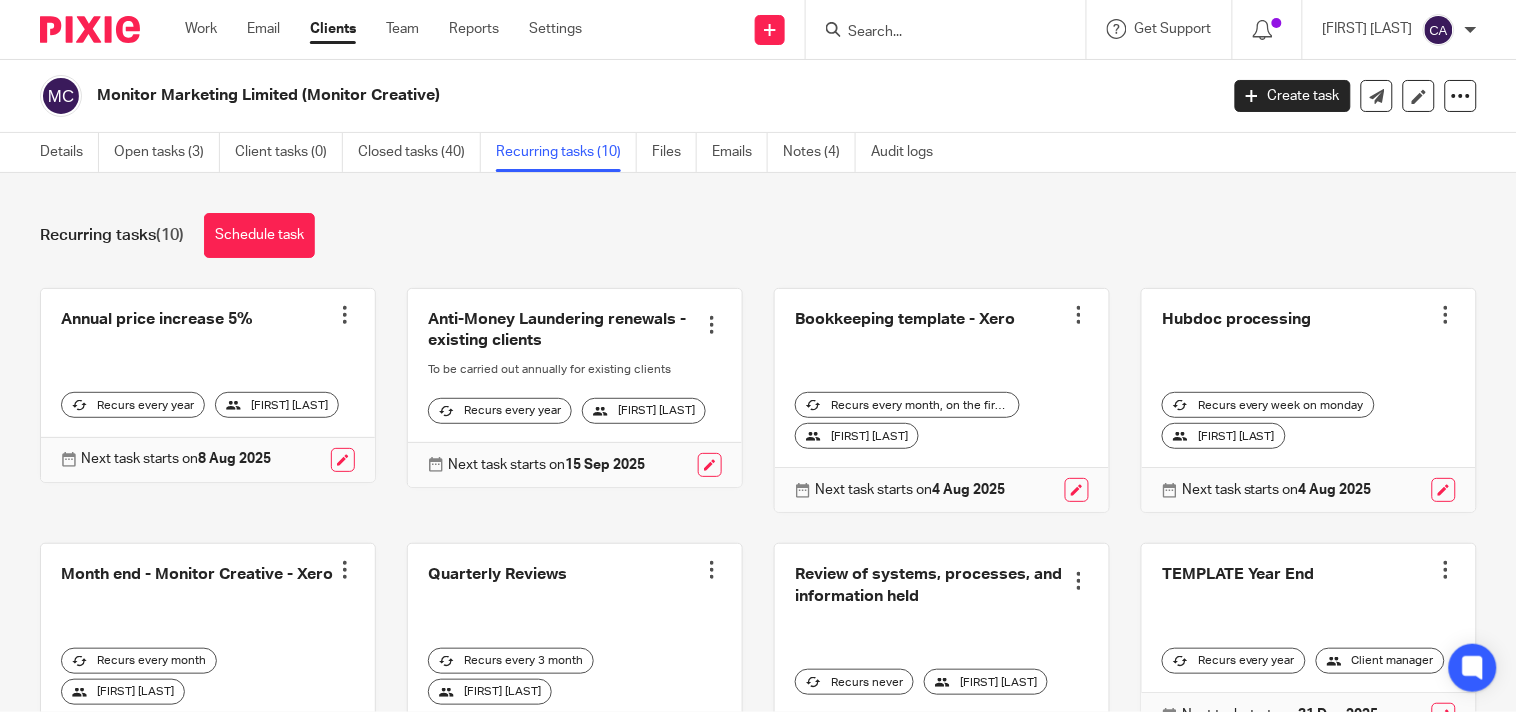 click at bounding box center (575, 388) 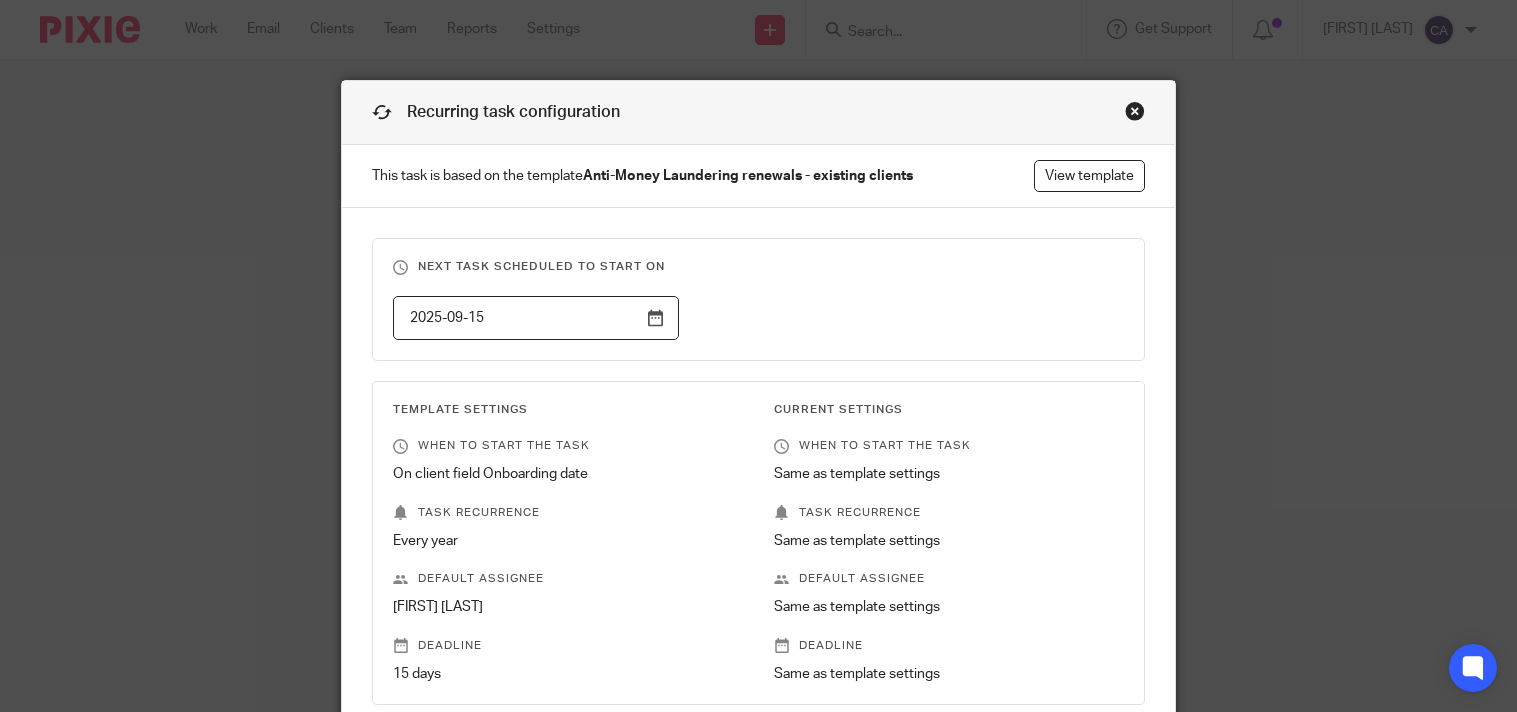 scroll, scrollTop: 0, scrollLeft: 0, axis: both 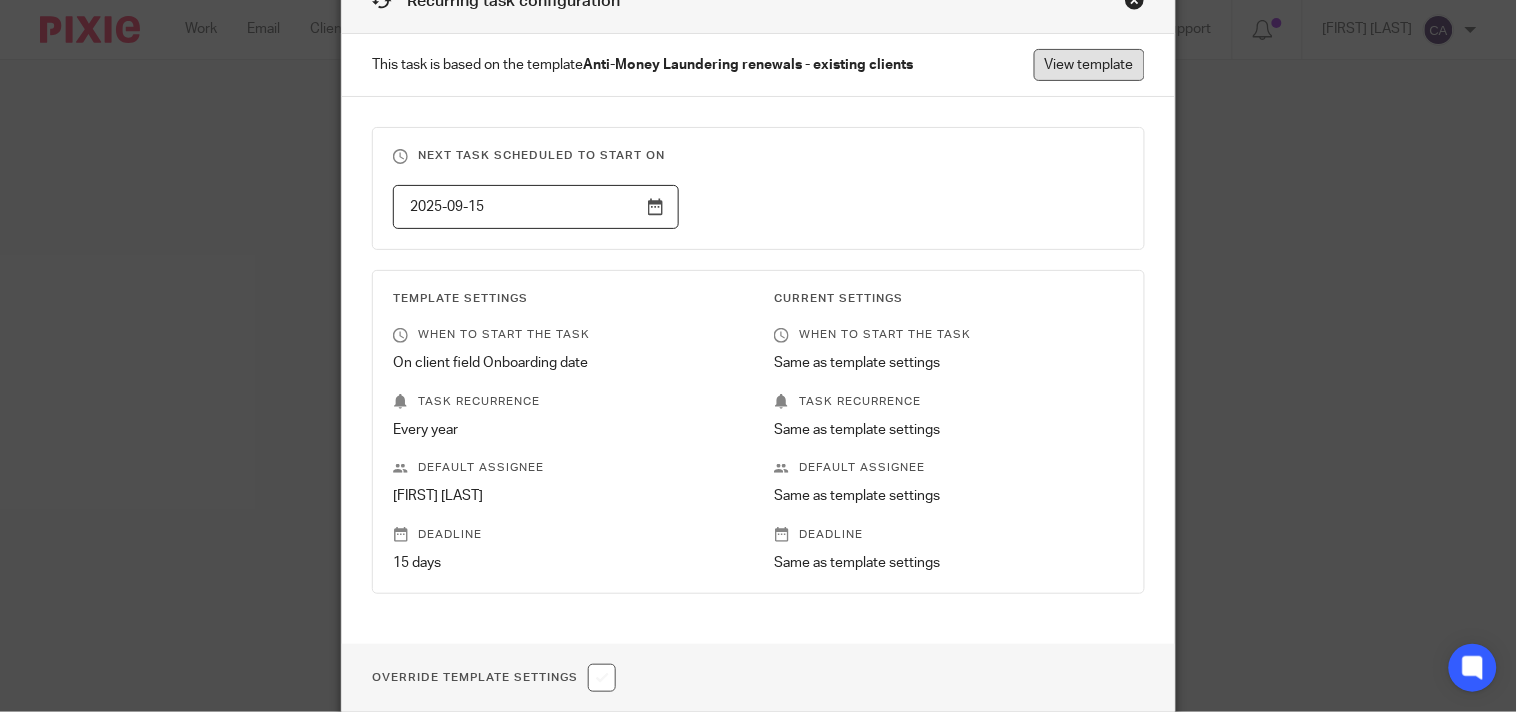 click on "View template" at bounding box center (1089, 65) 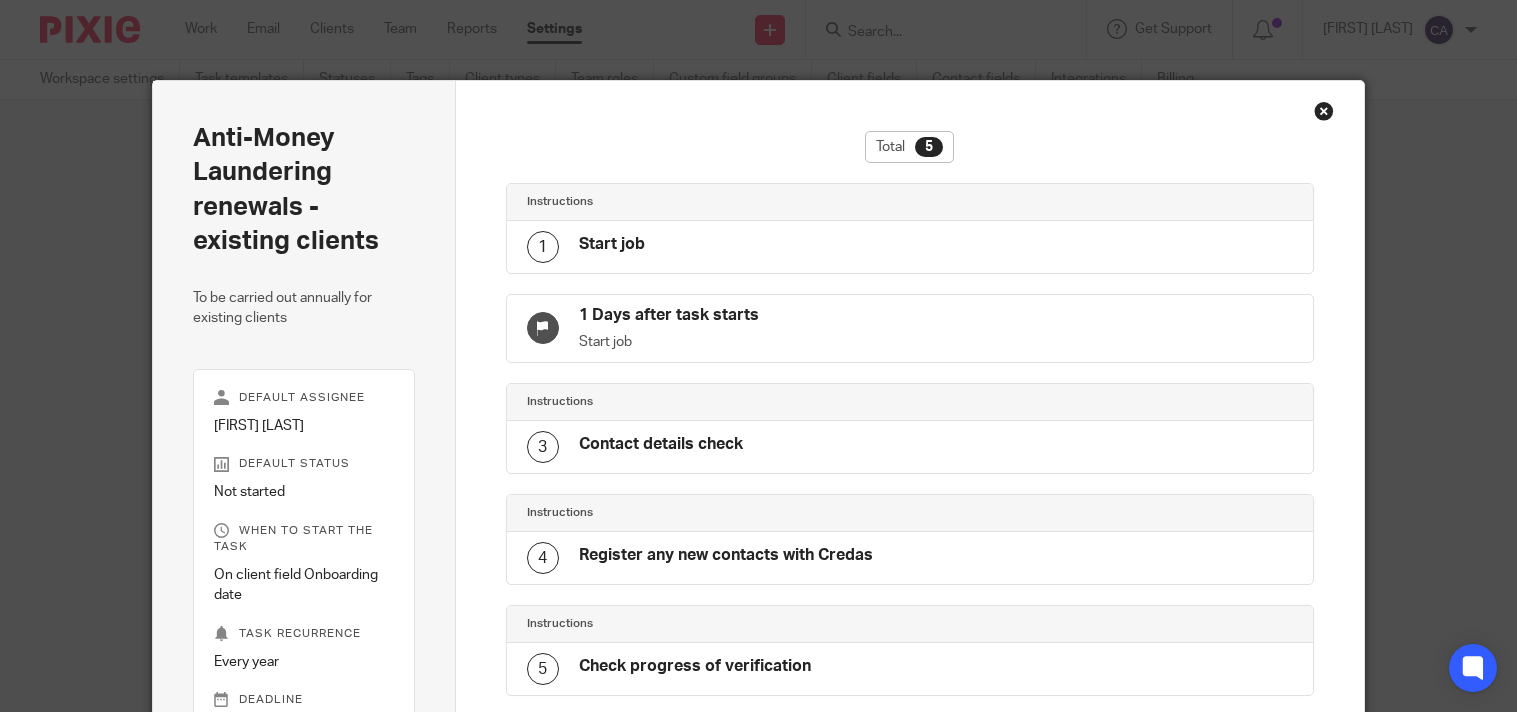 scroll, scrollTop: 0, scrollLeft: 0, axis: both 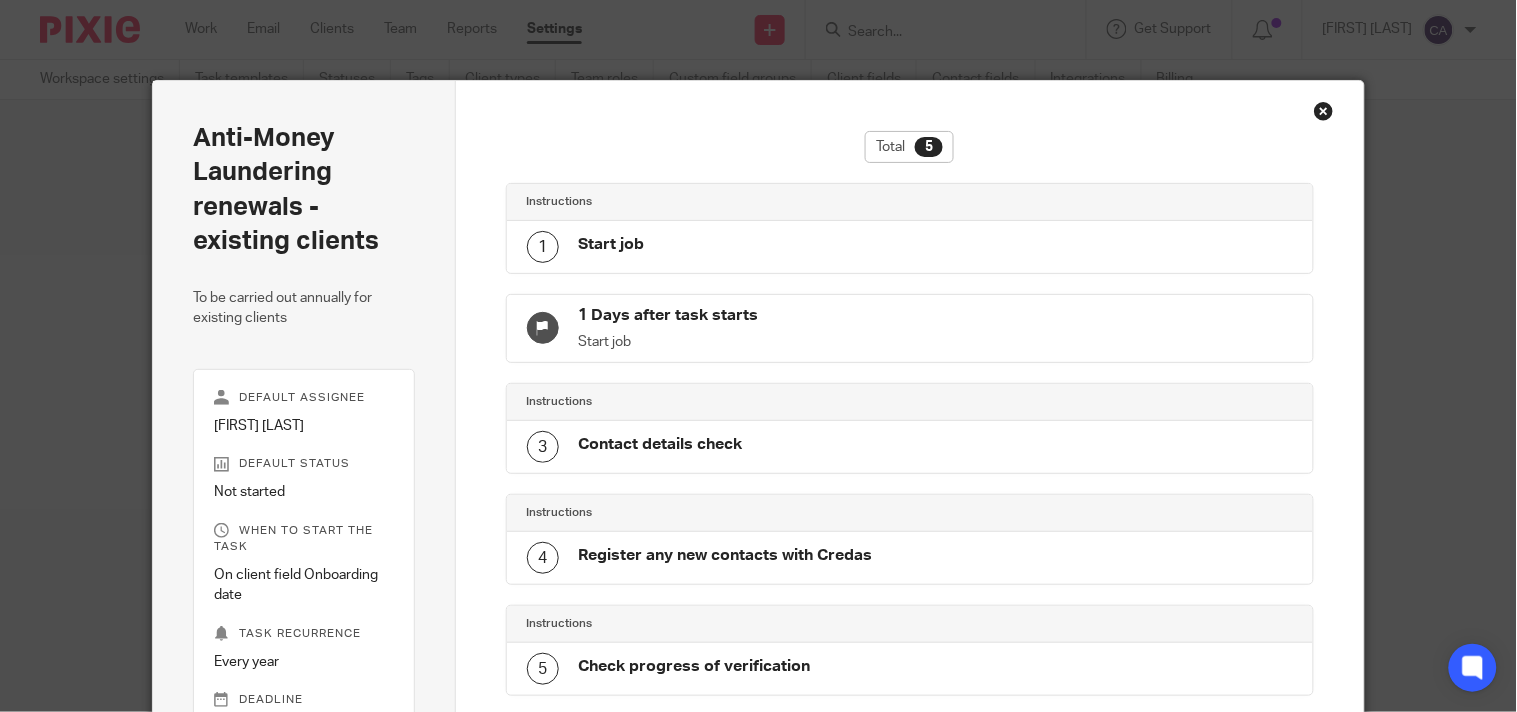 click at bounding box center [1324, 111] 